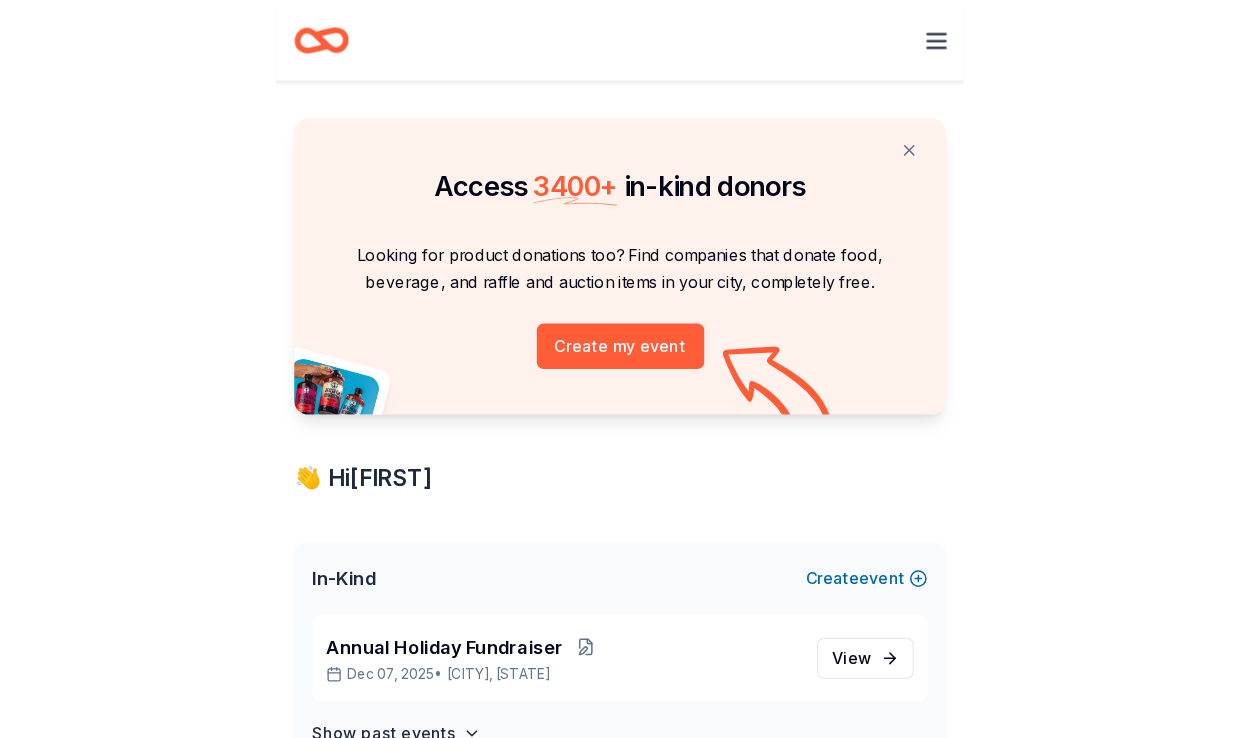 scroll, scrollTop: 0, scrollLeft: 0, axis: both 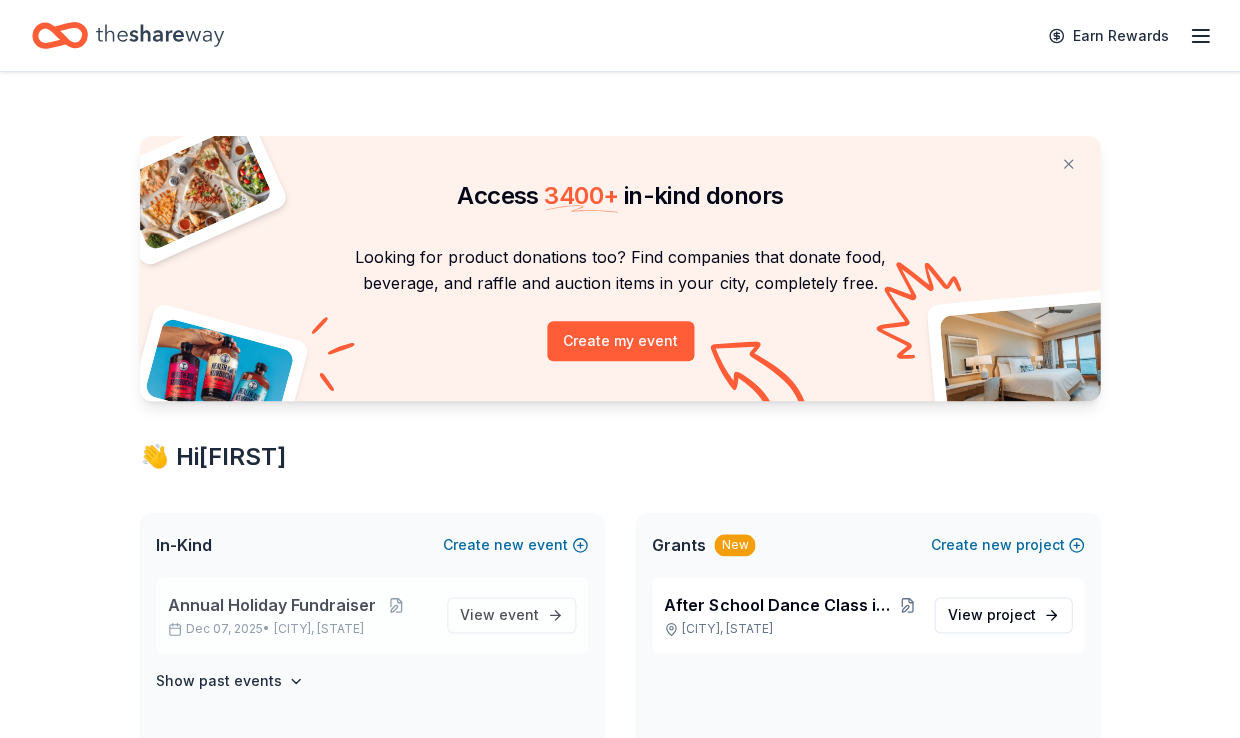 click on "Annual Holiday Fundraiser" at bounding box center (272, 605) 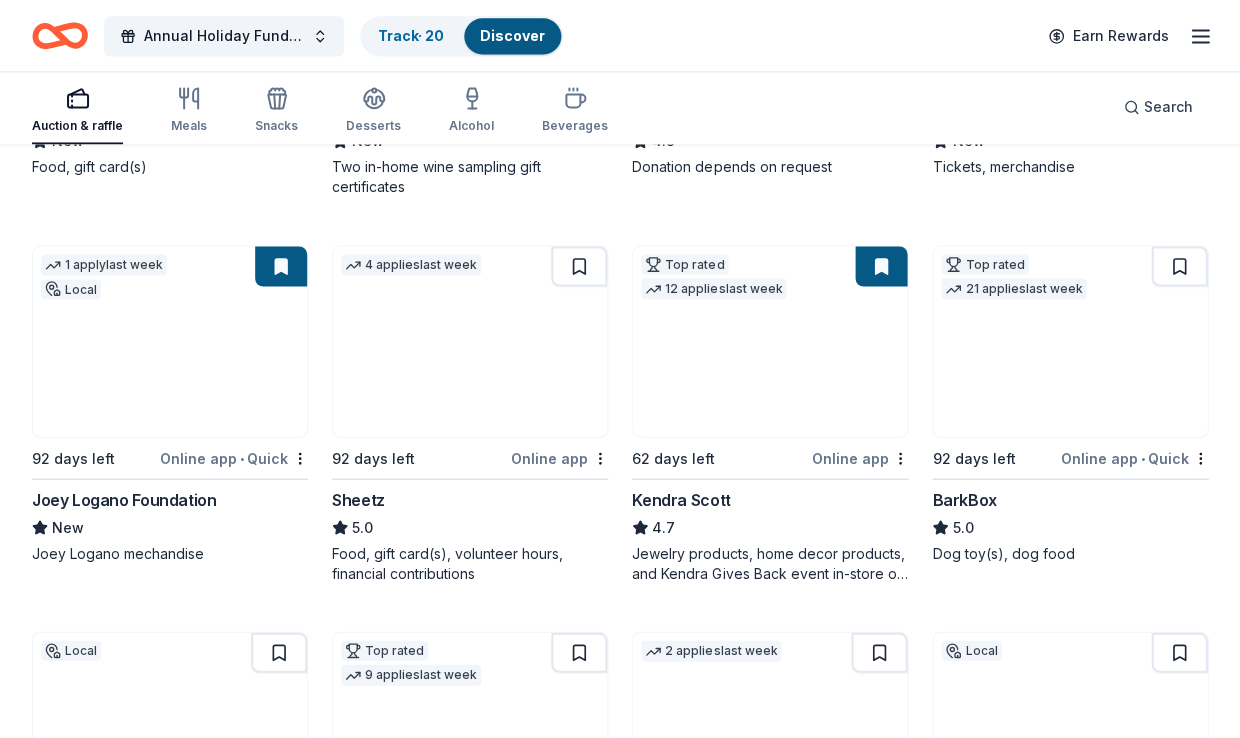 scroll, scrollTop: 514, scrollLeft: 0, axis: vertical 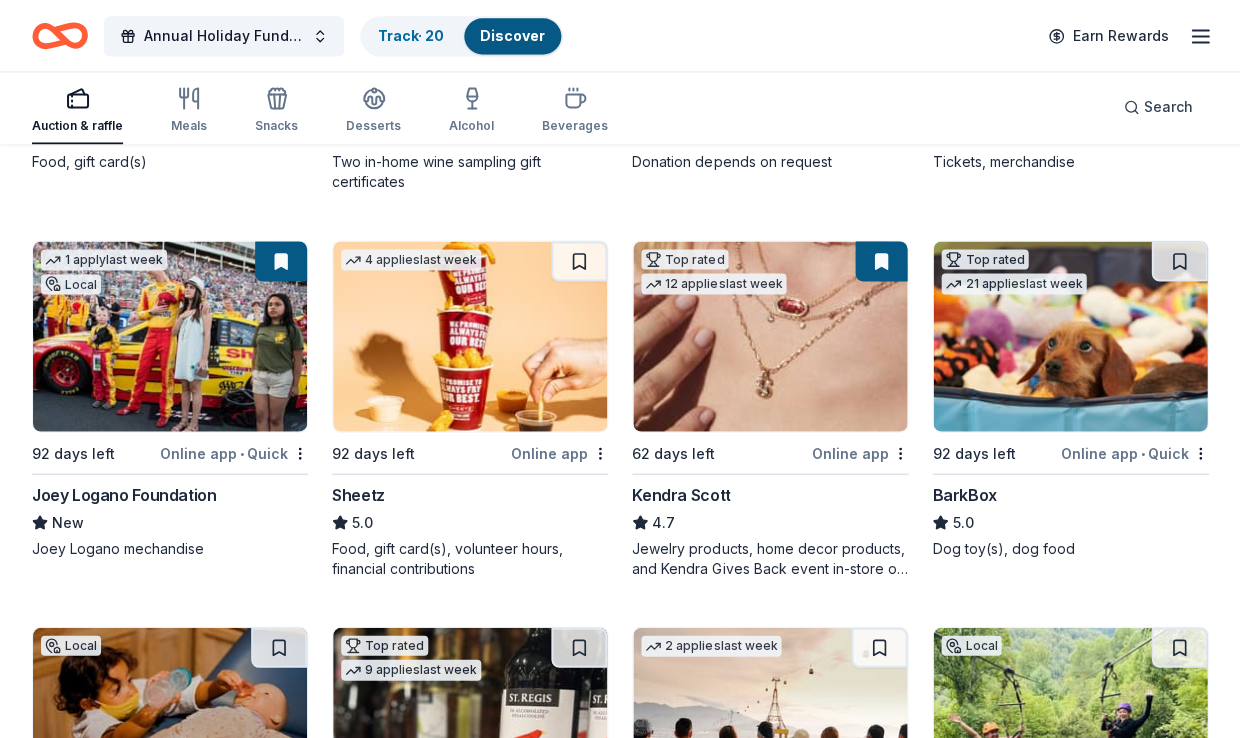 click at bounding box center [881, 261] 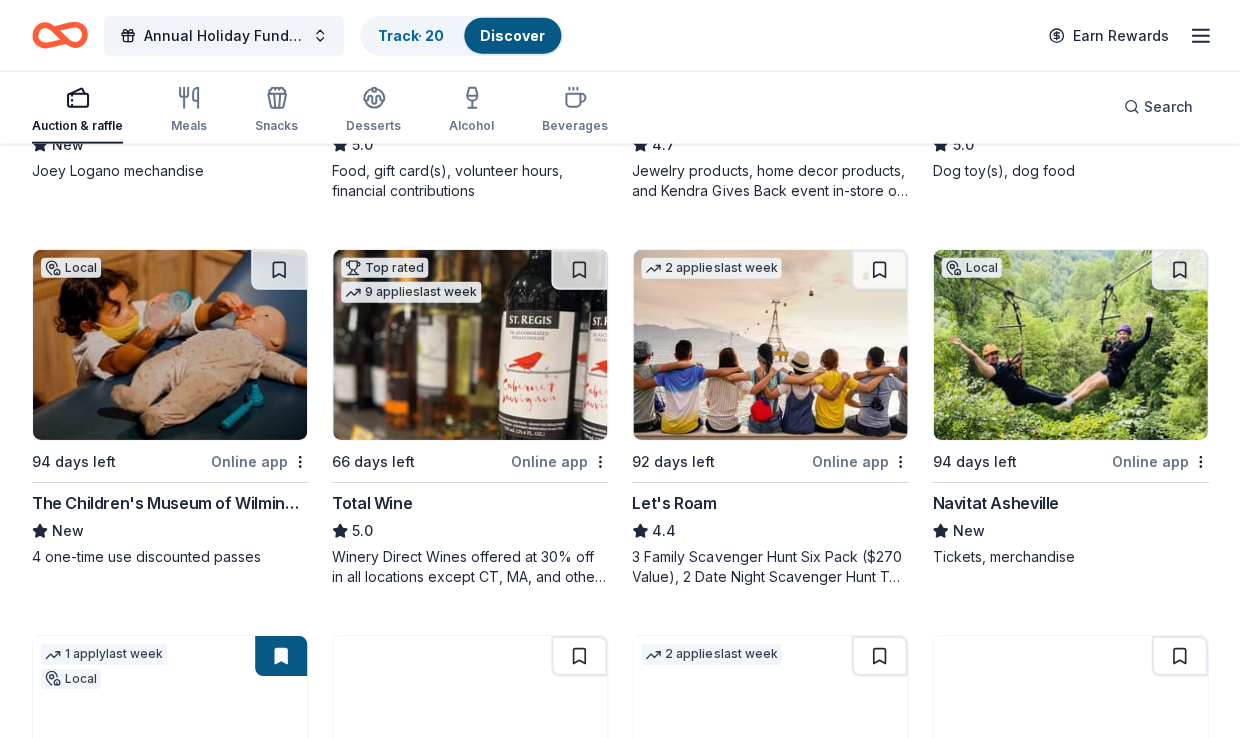 scroll, scrollTop: 942, scrollLeft: 0, axis: vertical 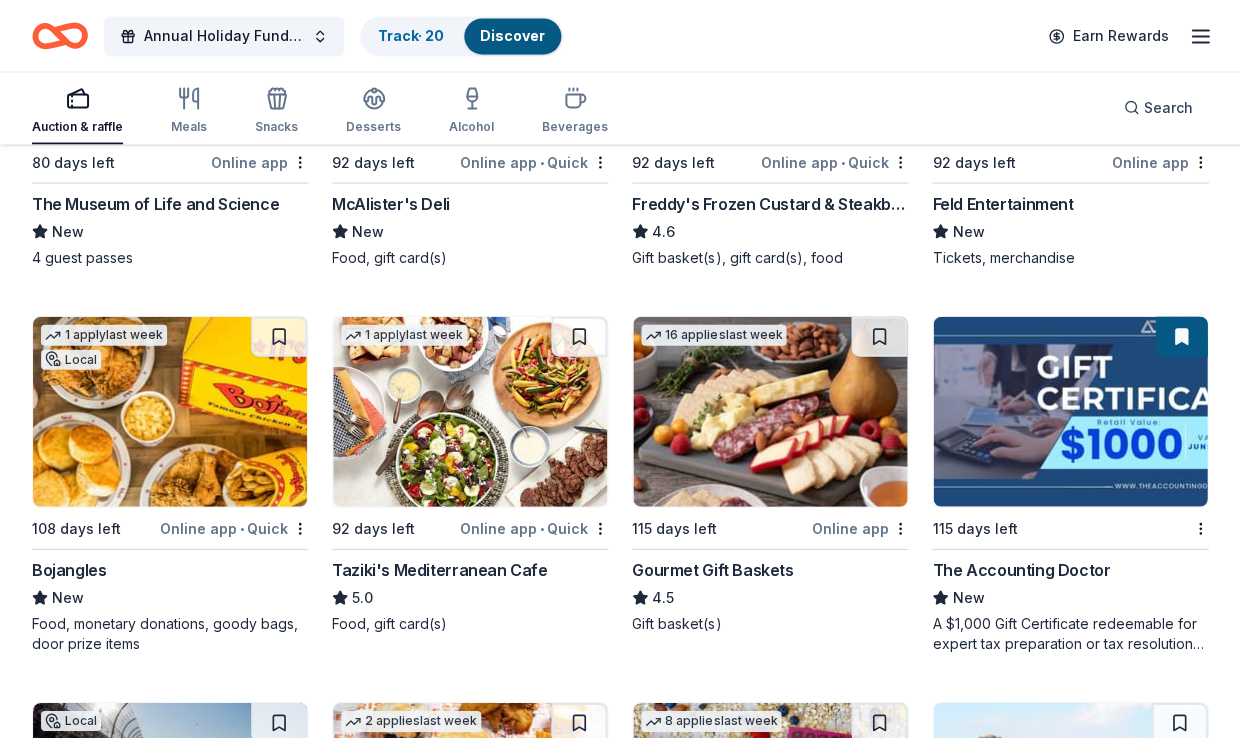 click at bounding box center [1070, 411] 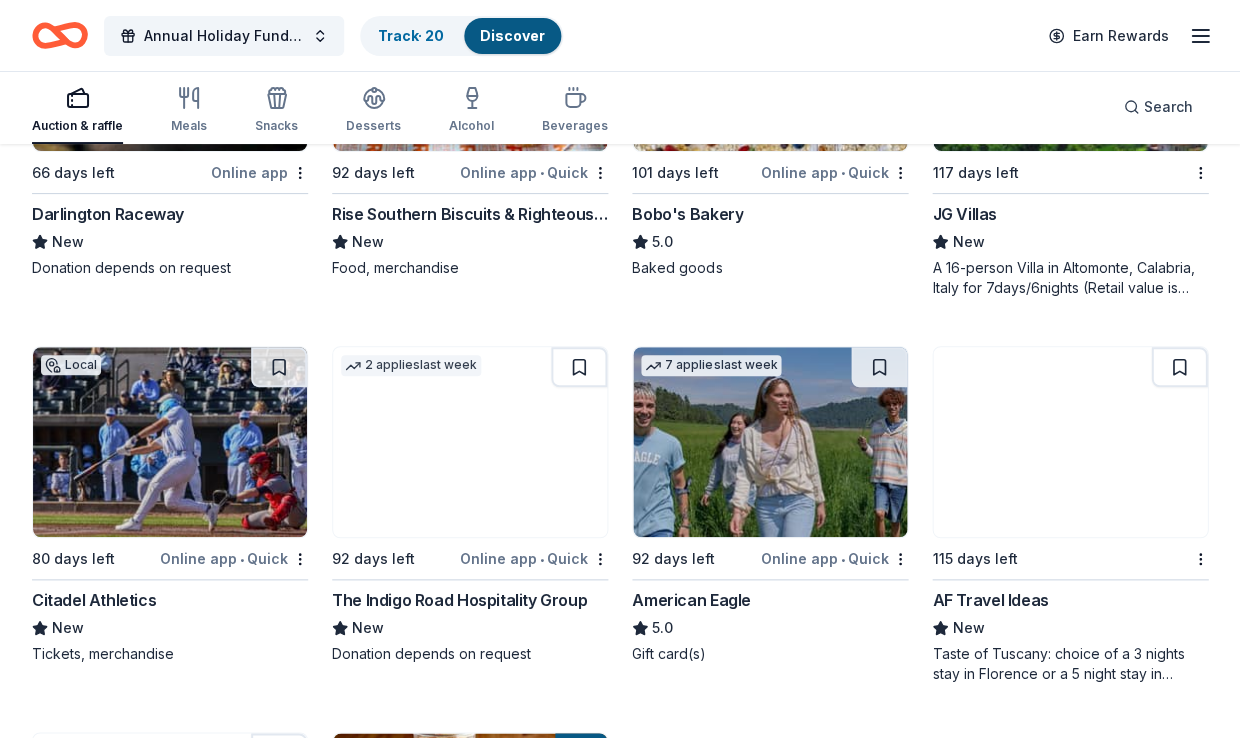 scroll, scrollTop: 4254, scrollLeft: 0, axis: vertical 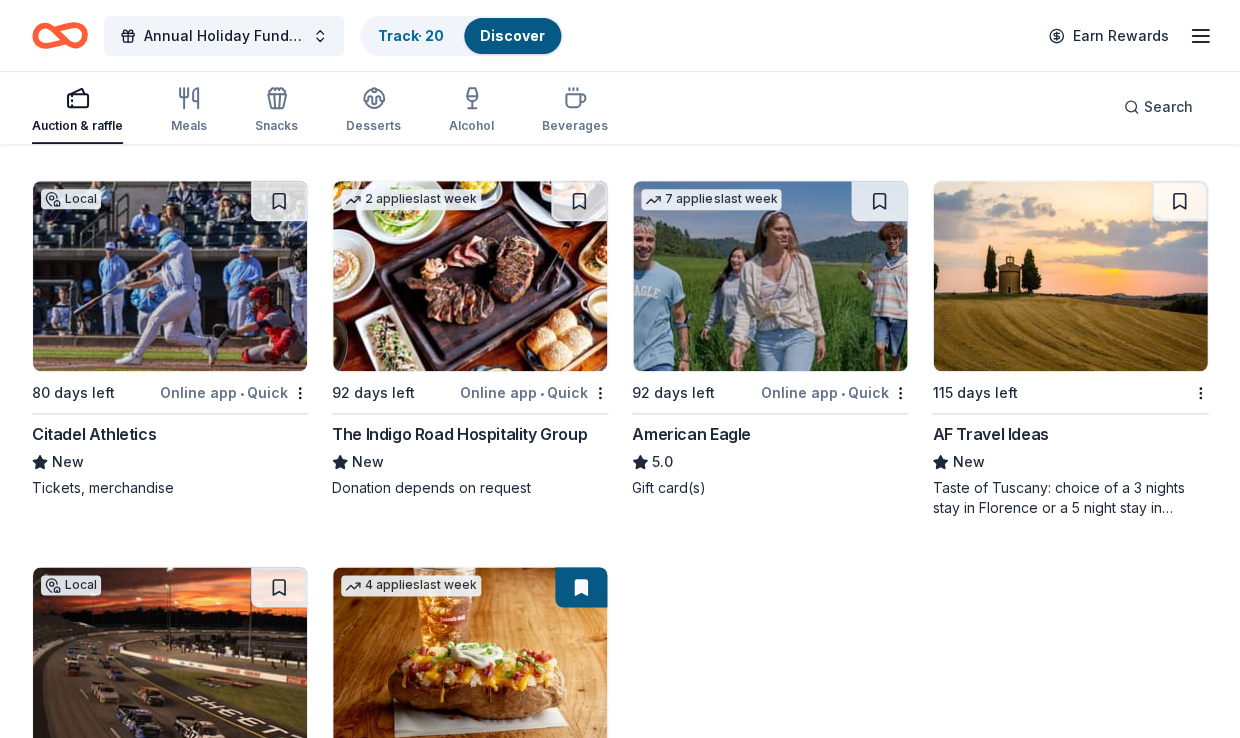 click on "AF Travel Ideas" at bounding box center [990, 434] 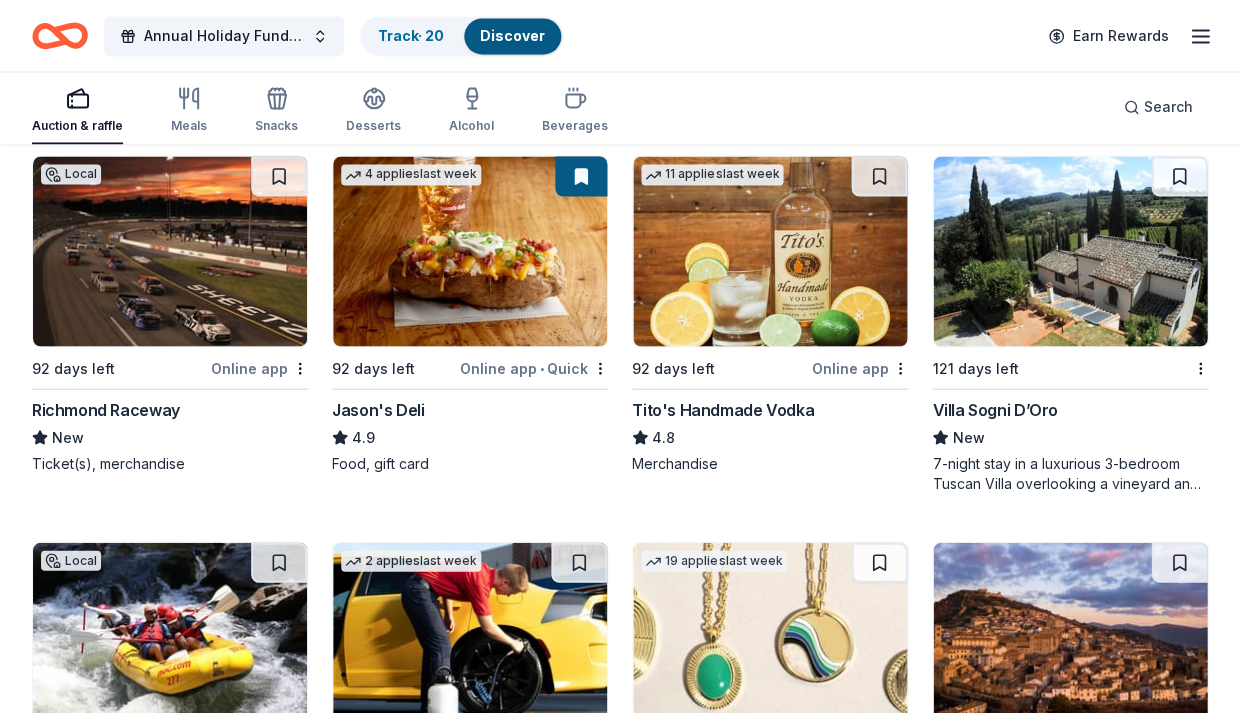 scroll, scrollTop: 4873, scrollLeft: 0, axis: vertical 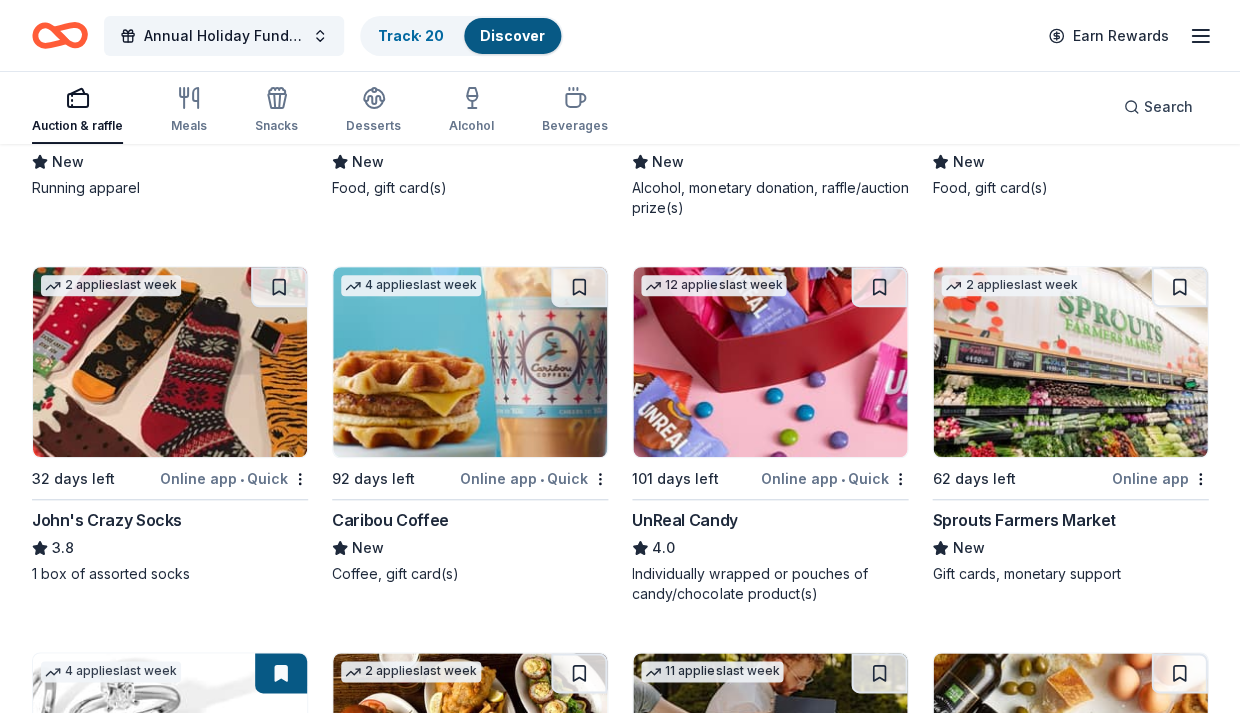 click at bounding box center [470, 362] 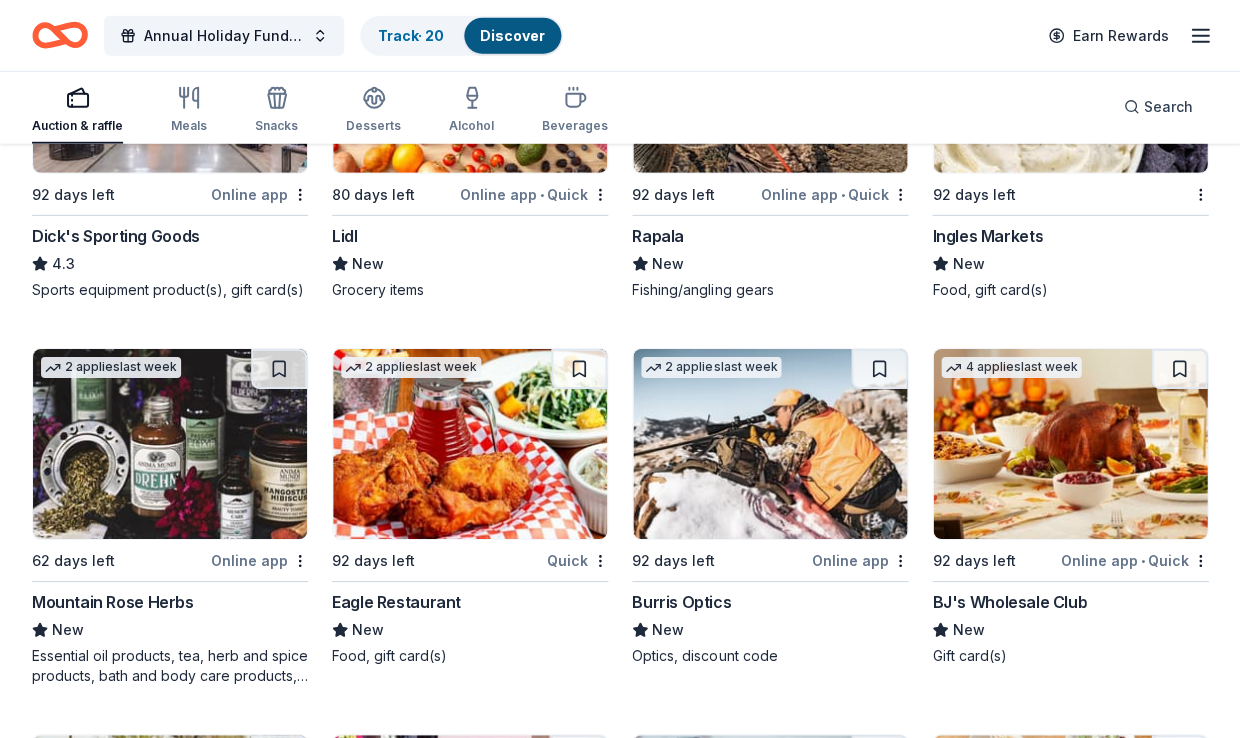 scroll, scrollTop: 9556, scrollLeft: 0, axis: vertical 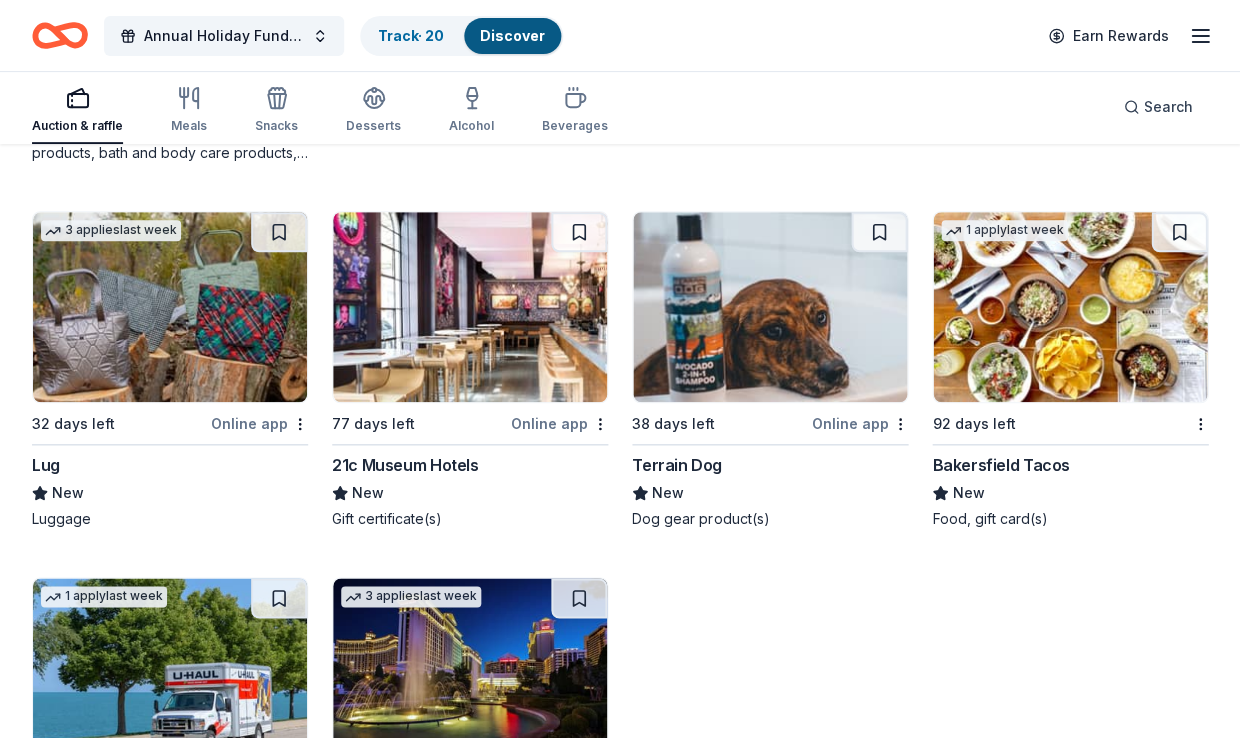 click at bounding box center (470, 307) 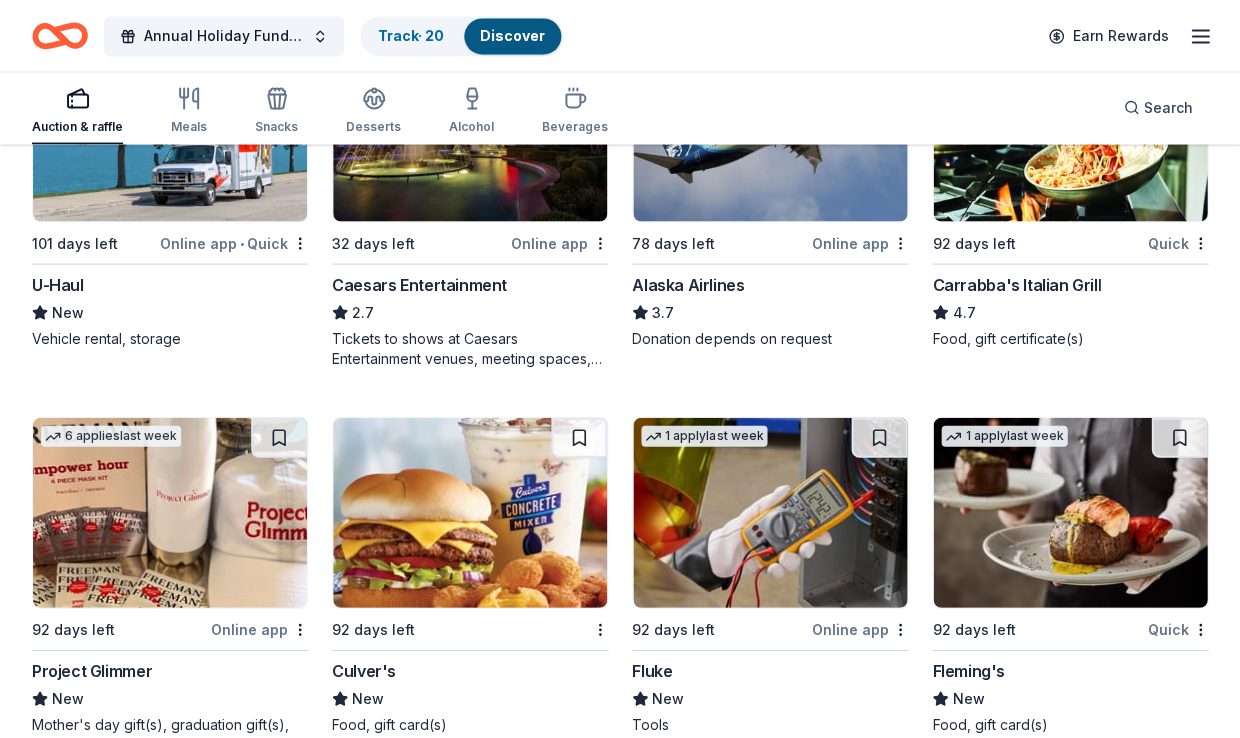 scroll, scrollTop: 10614, scrollLeft: 0, axis: vertical 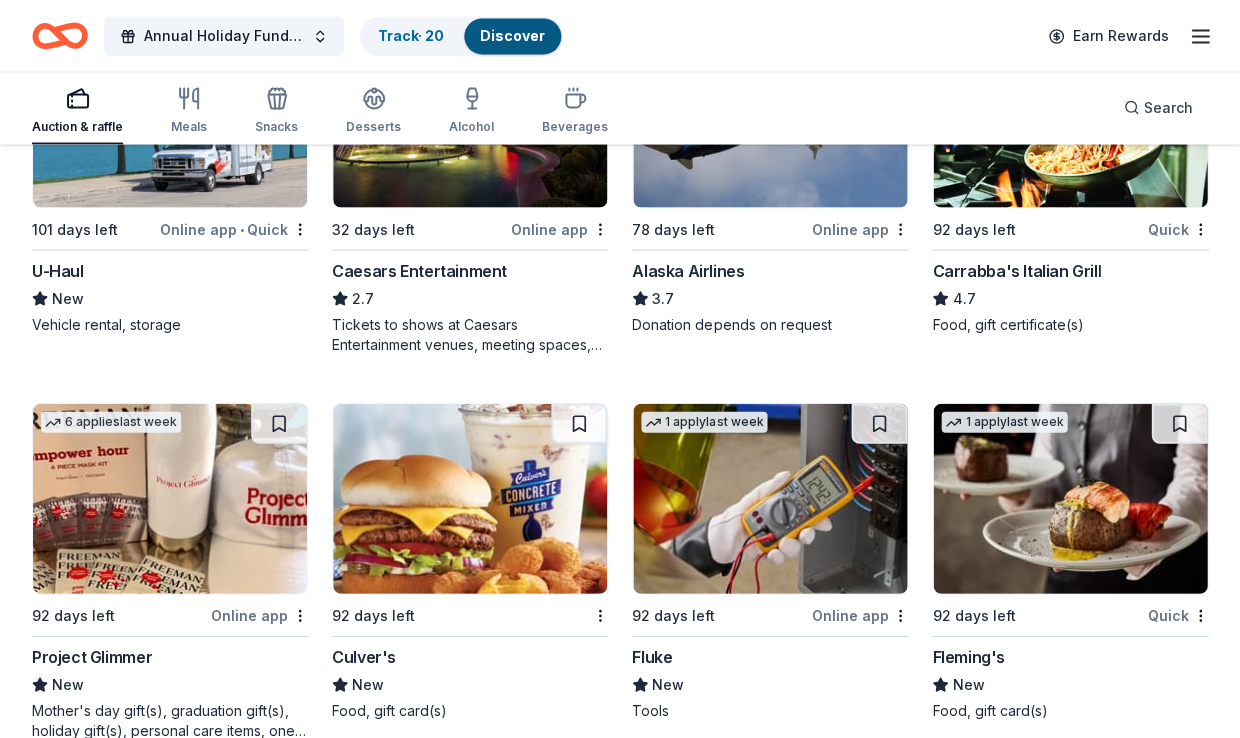 click at bounding box center [470, 498] 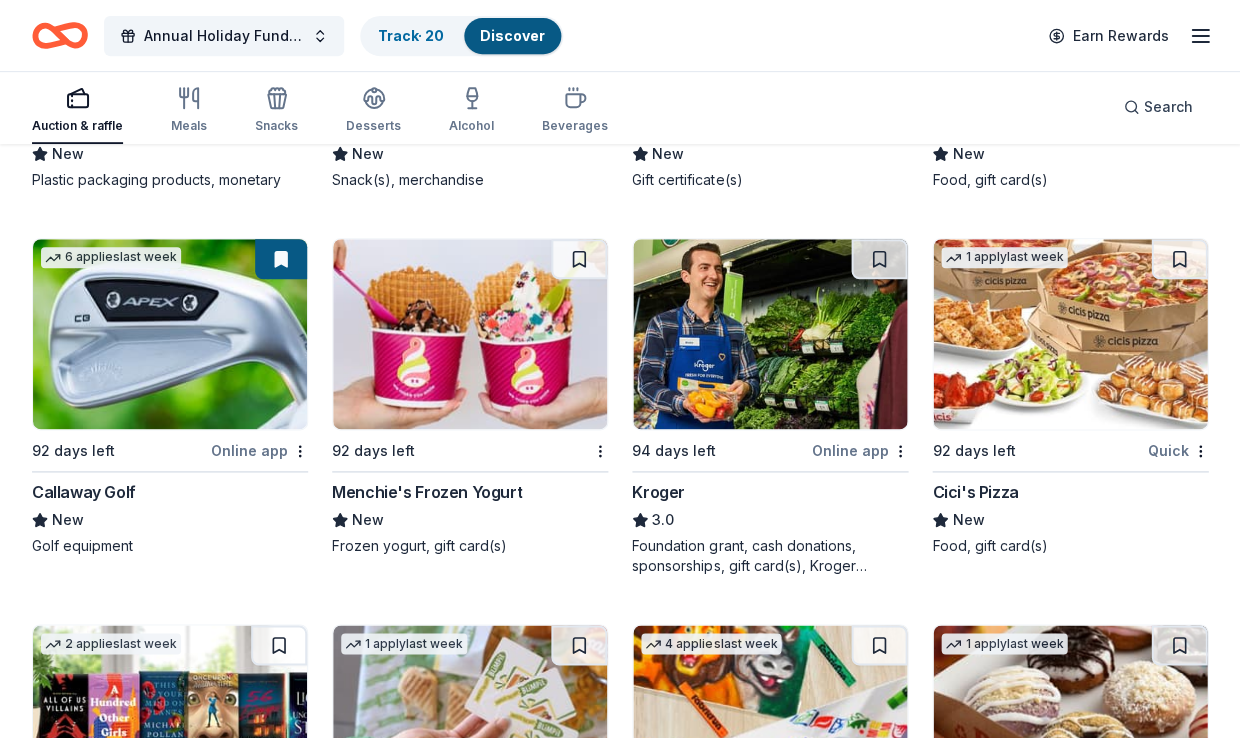 scroll, scrollTop: 11545, scrollLeft: 0, axis: vertical 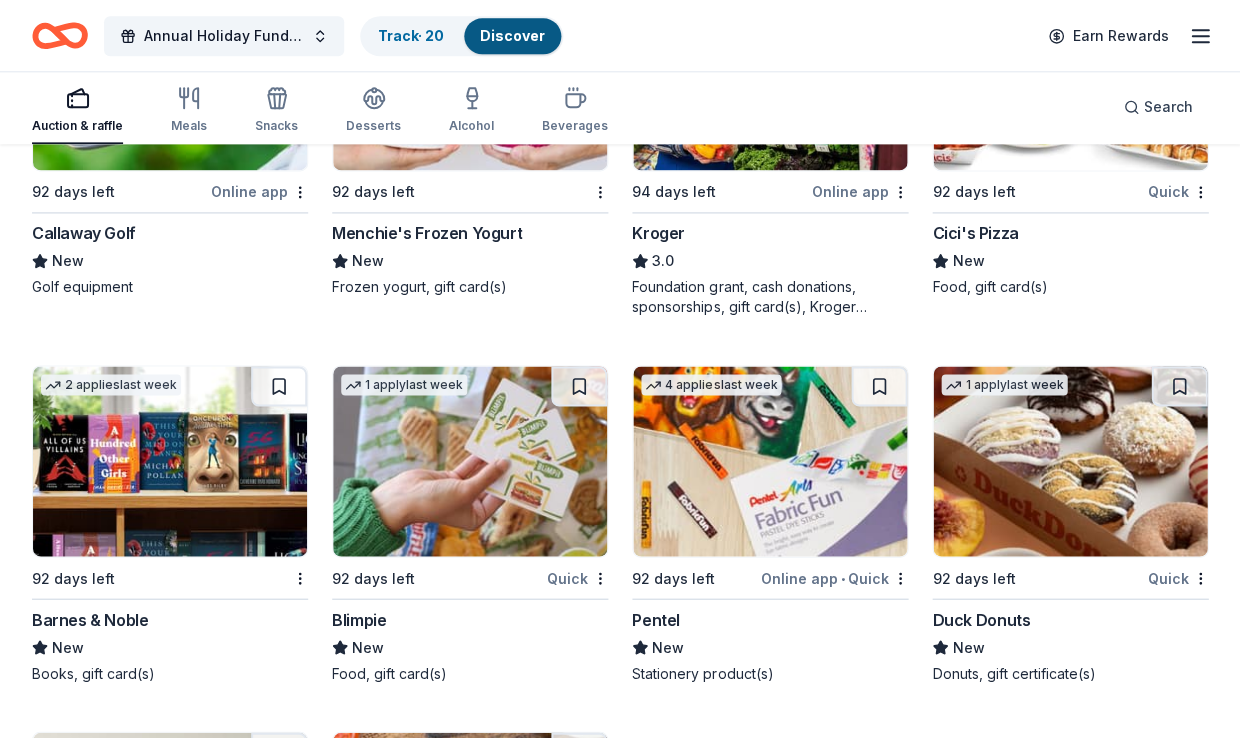 click at bounding box center [170, 461] 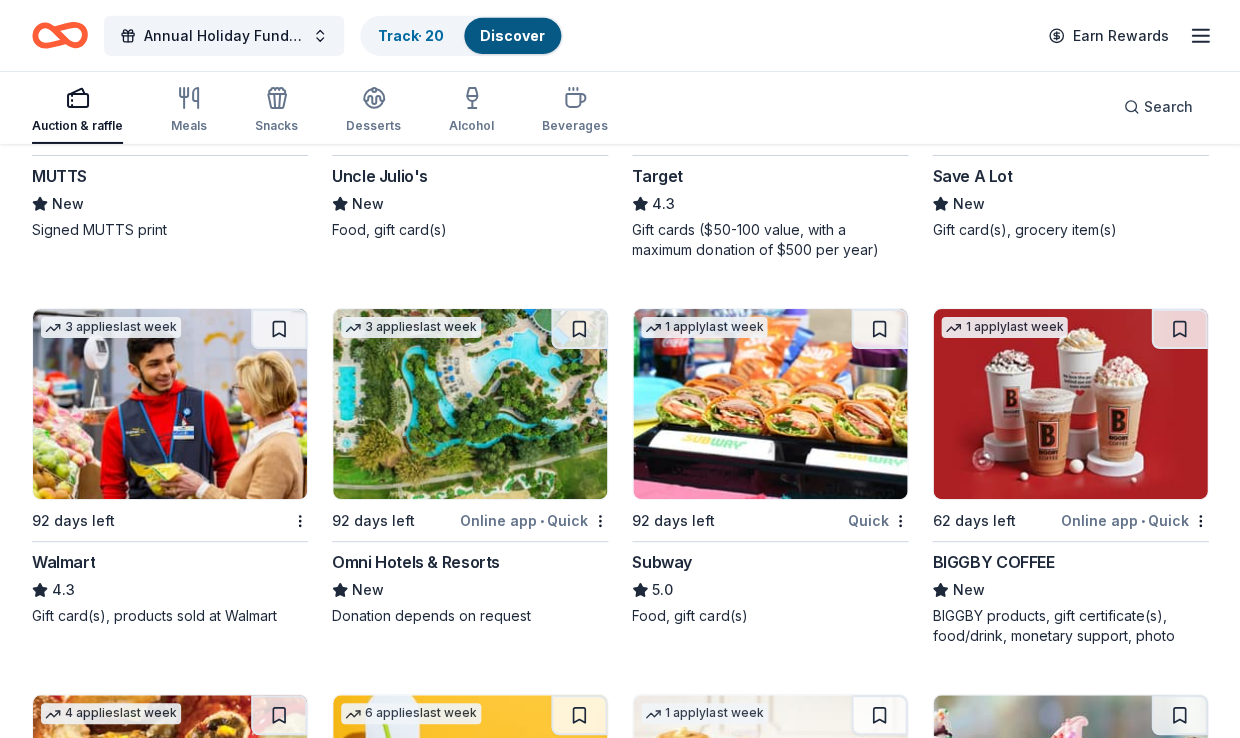 scroll, scrollTop: 12679, scrollLeft: 0, axis: vertical 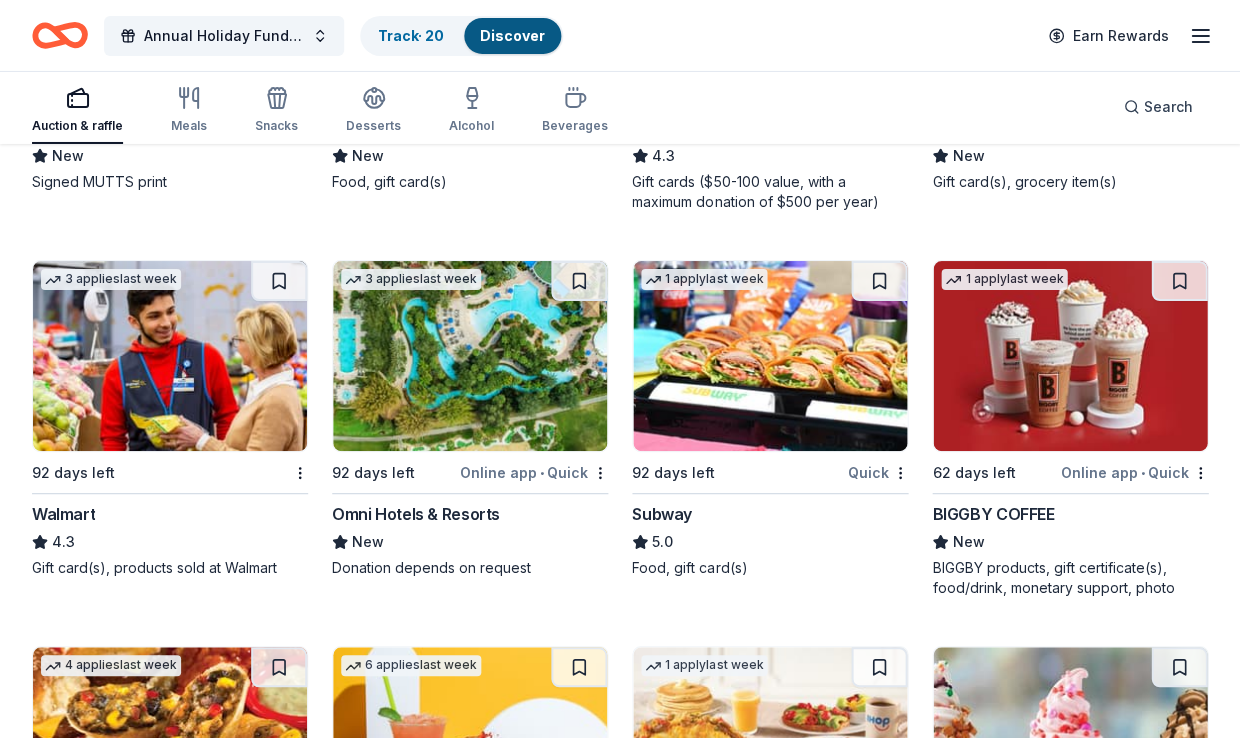 click at bounding box center [470, 356] 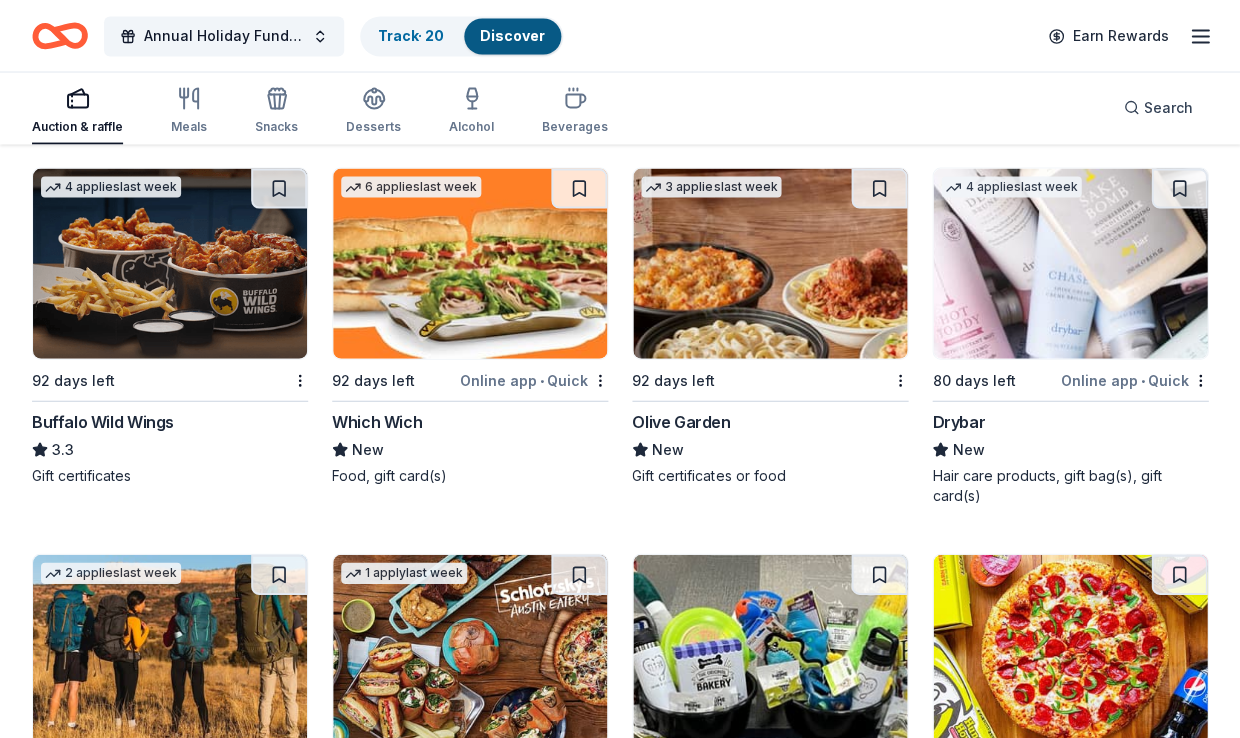 scroll, scrollTop: 13526, scrollLeft: 0, axis: vertical 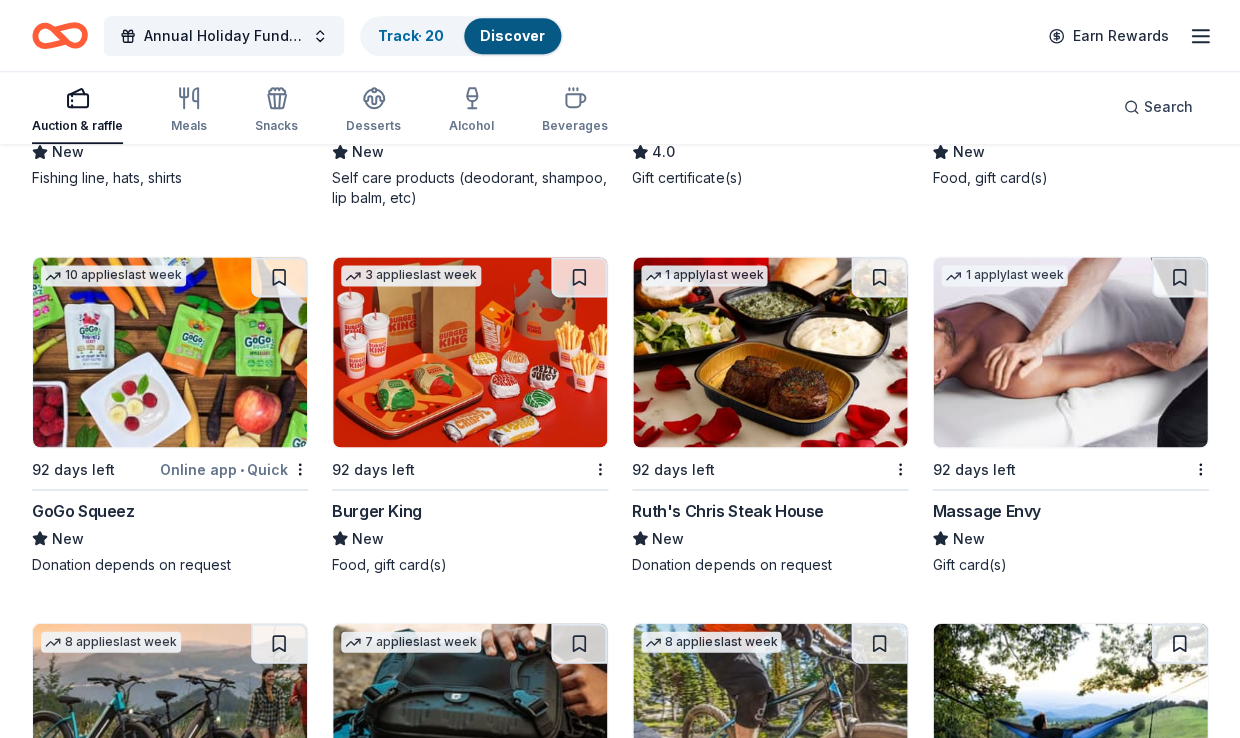 click at bounding box center [770, 352] 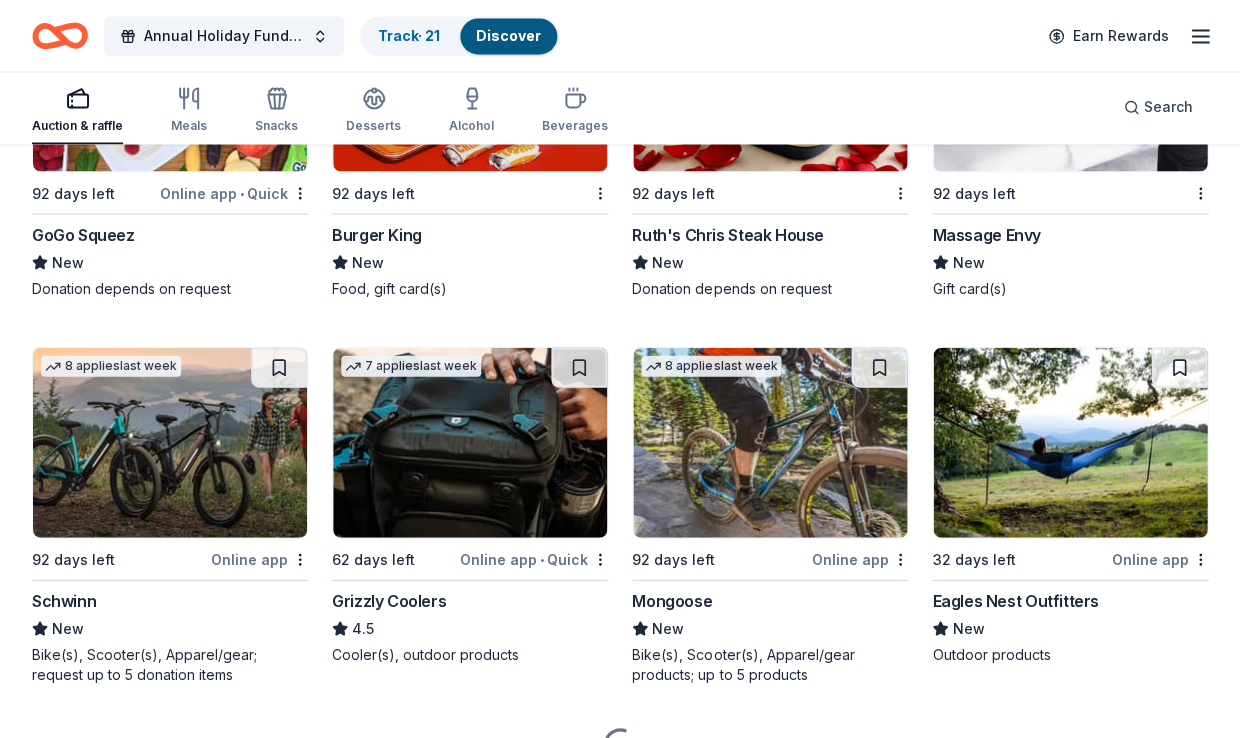 scroll, scrollTop: 14871, scrollLeft: 0, axis: vertical 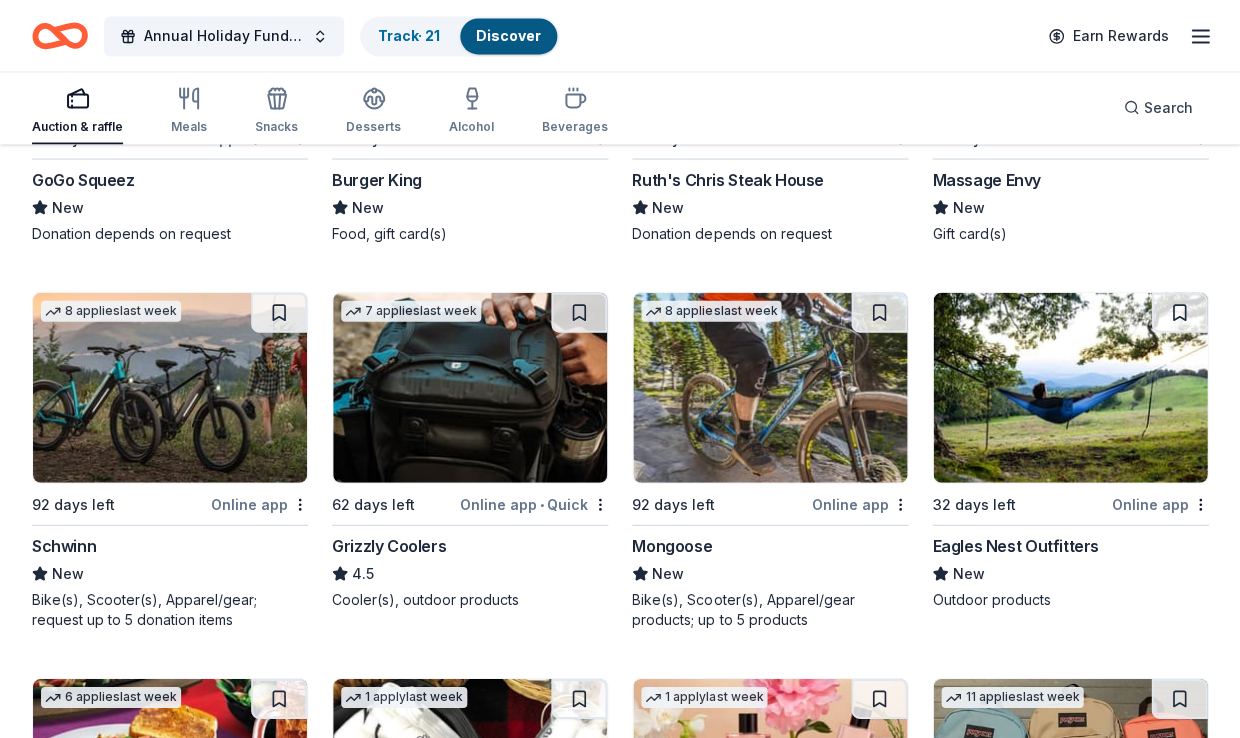 click at bounding box center (170, 387) 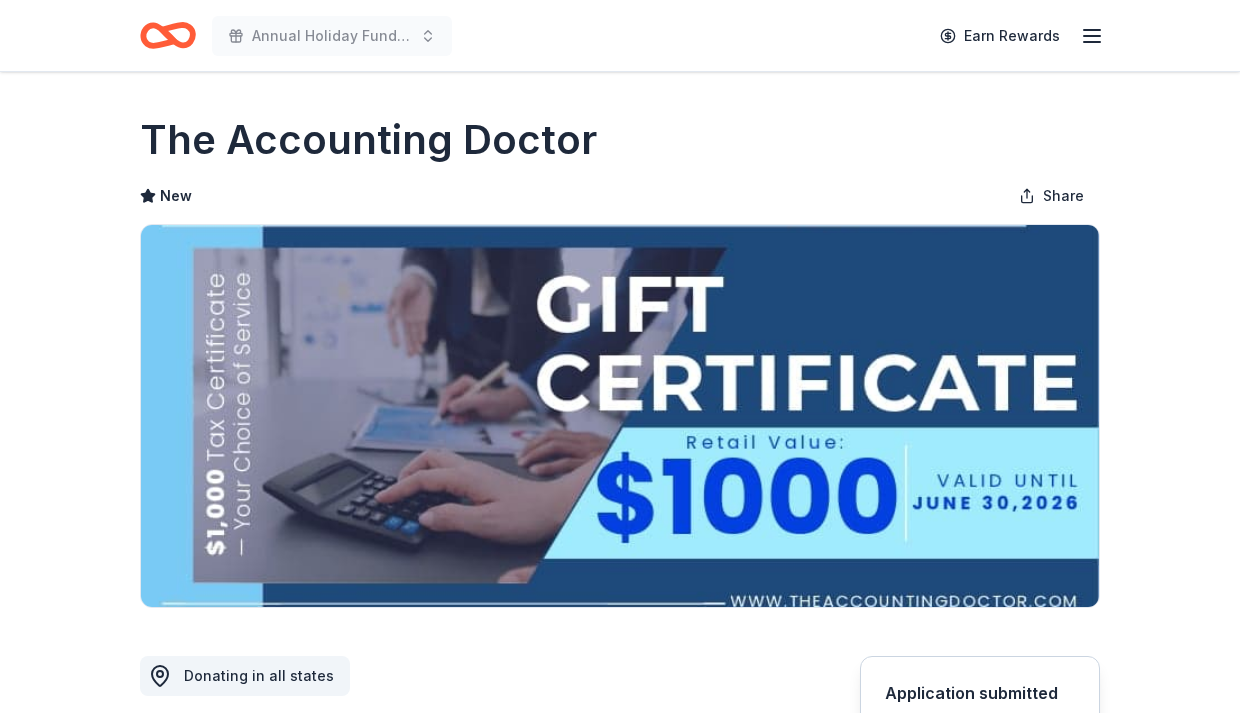 scroll, scrollTop: 0, scrollLeft: 0, axis: both 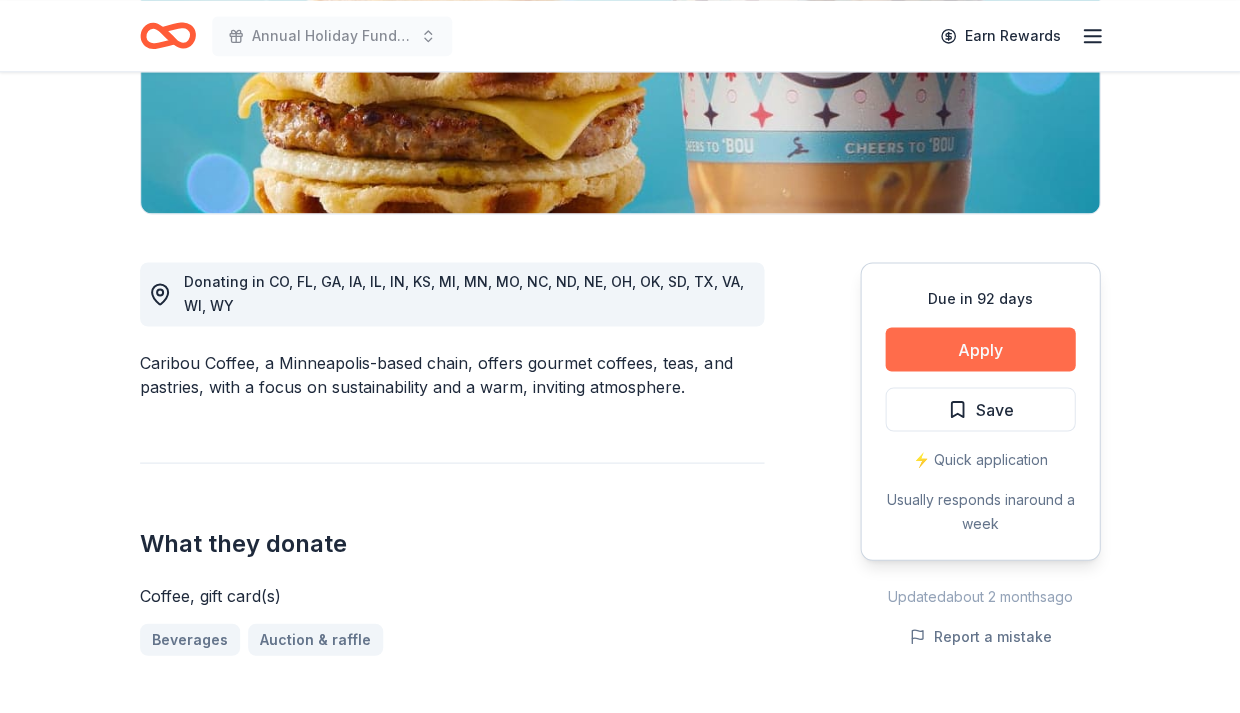 click on "Apply" at bounding box center (980, 349) 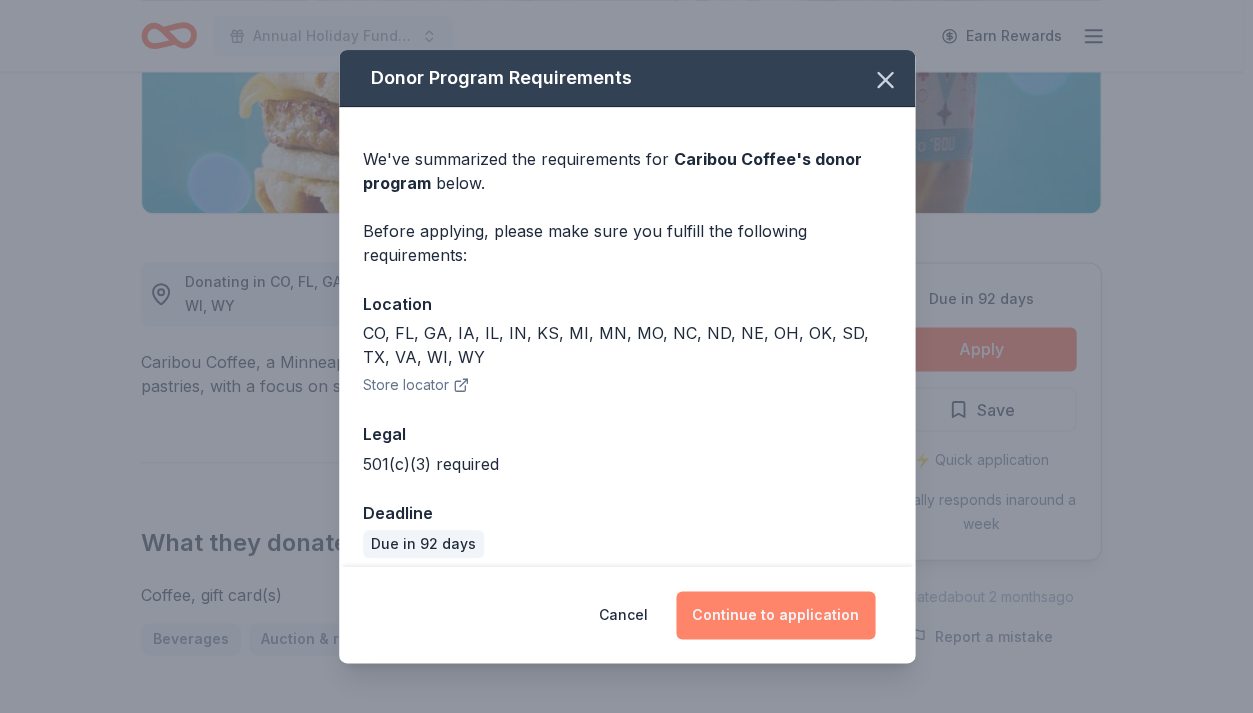 click on "Continue to application" at bounding box center (775, 615) 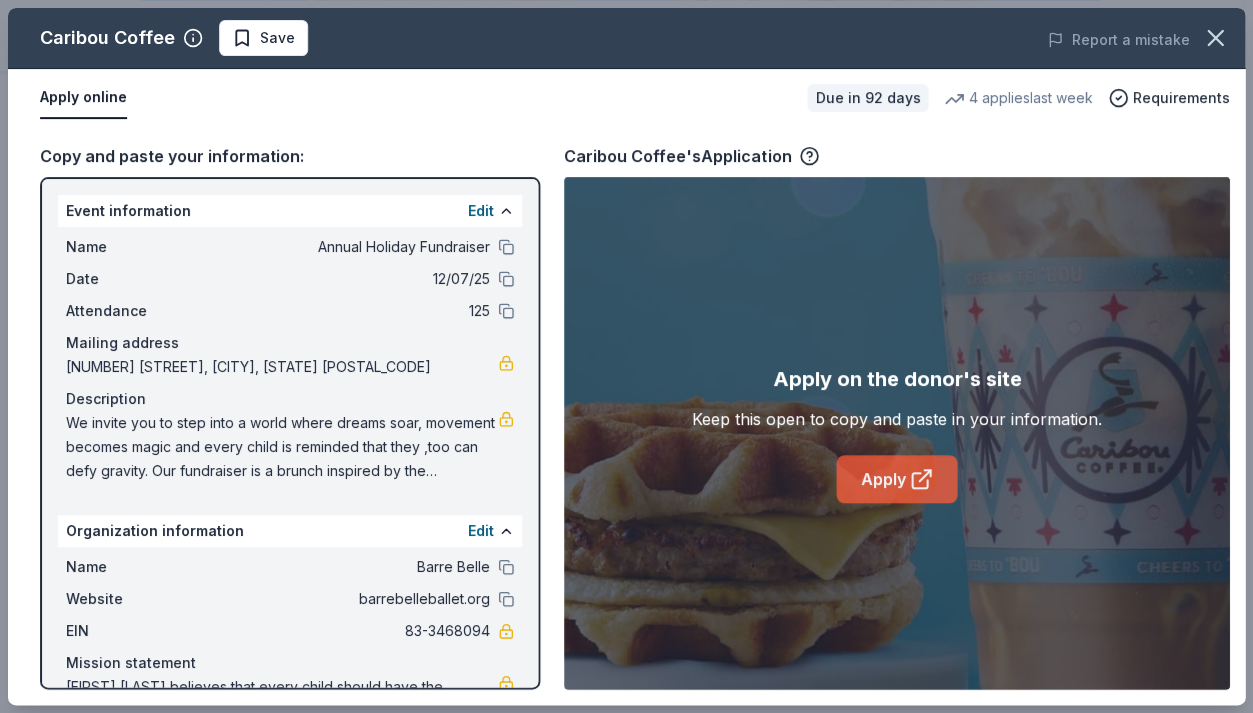 click on "Apply" at bounding box center [896, 479] 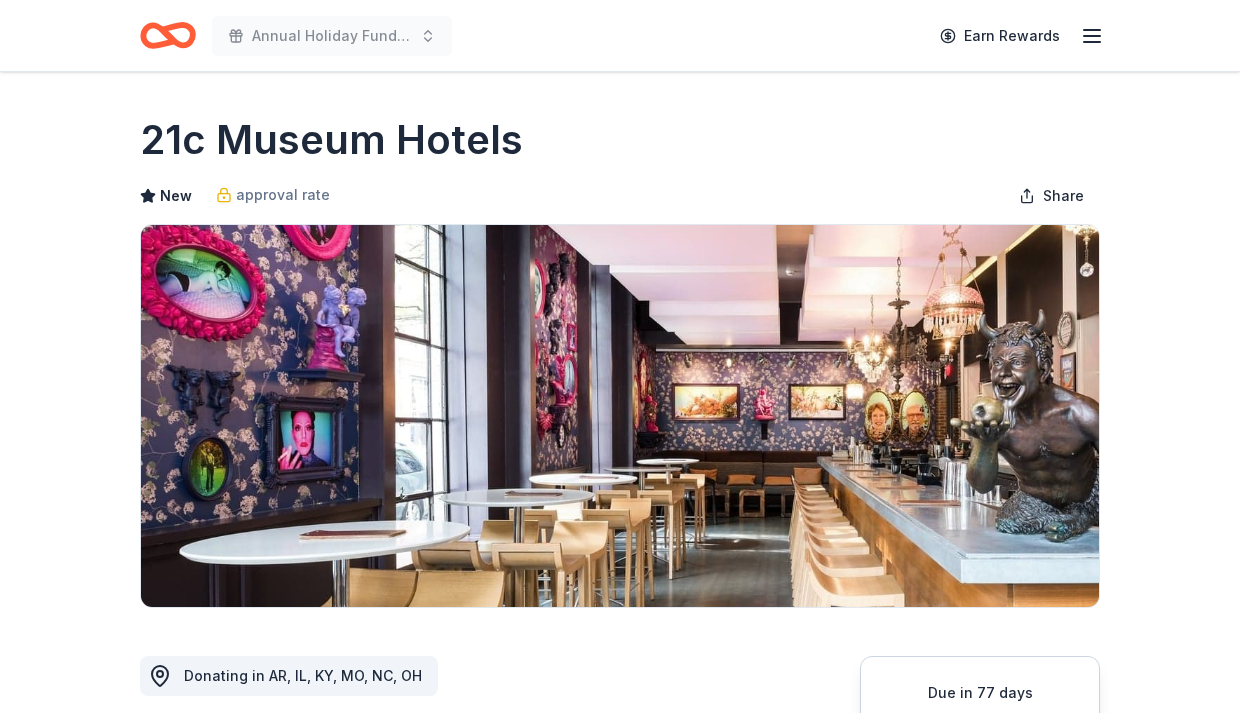 scroll, scrollTop: 0, scrollLeft: 0, axis: both 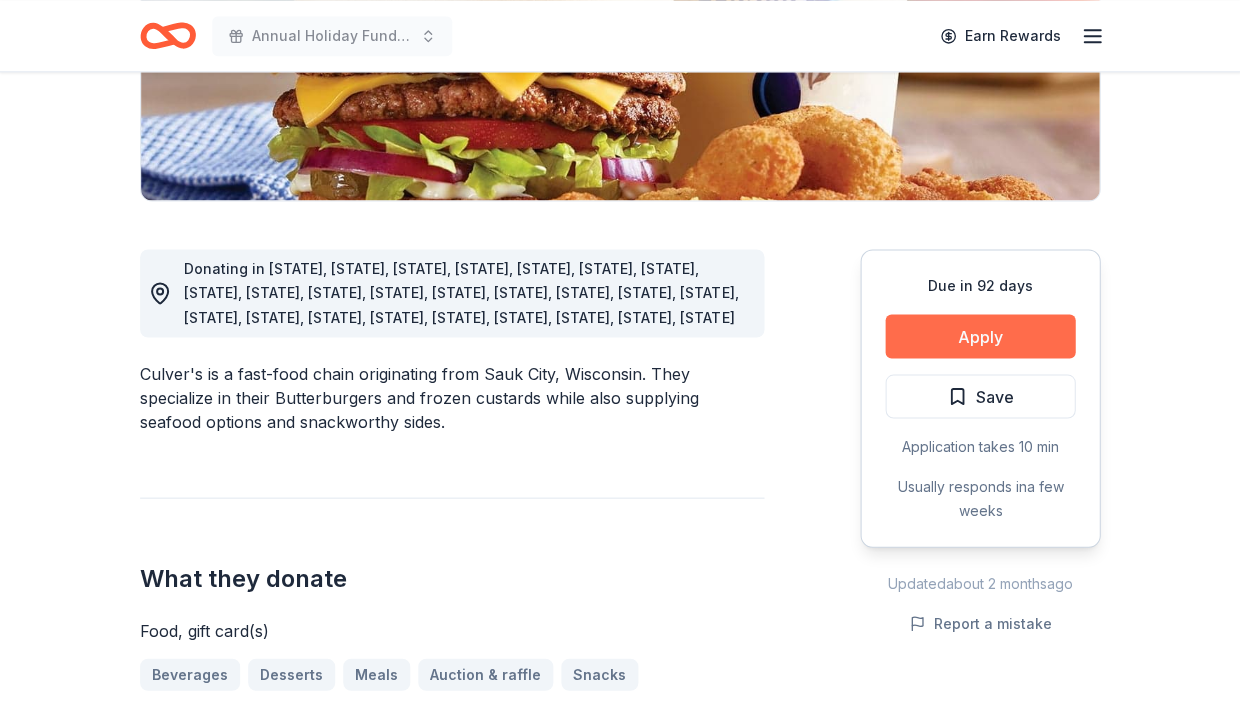 click on "Apply" at bounding box center [980, 336] 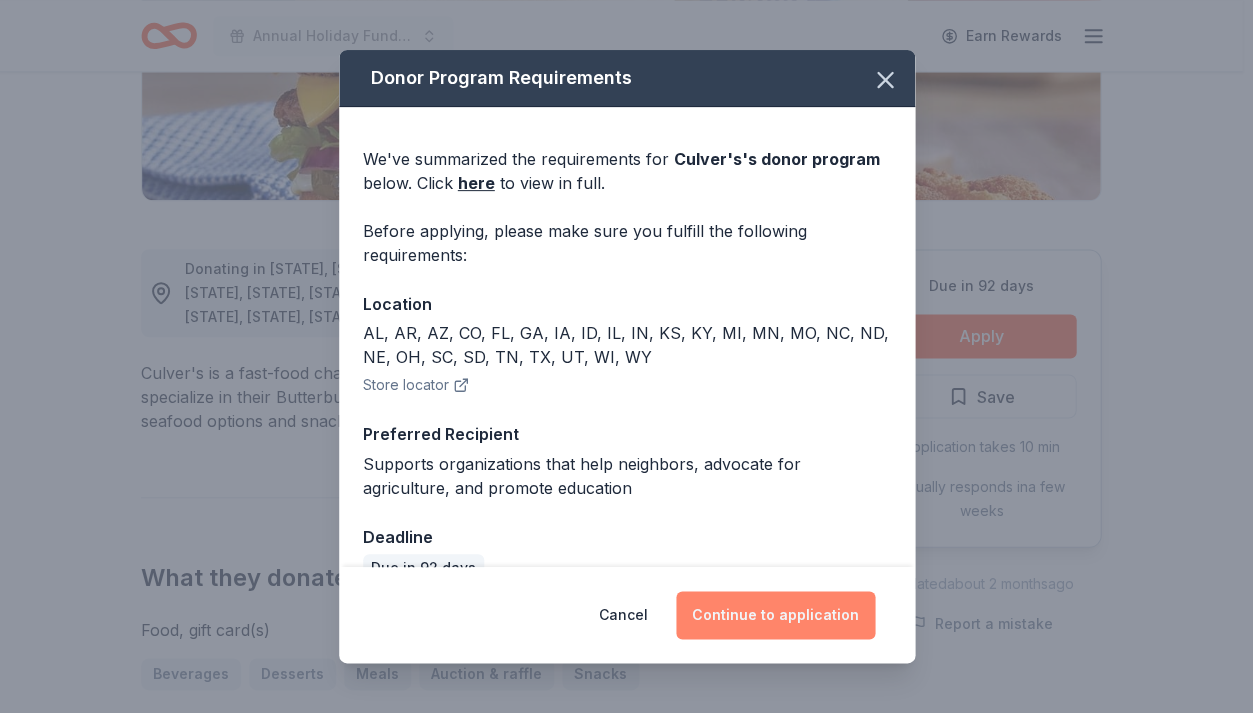 click on "Continue to application" at bounding box center [775, 615] 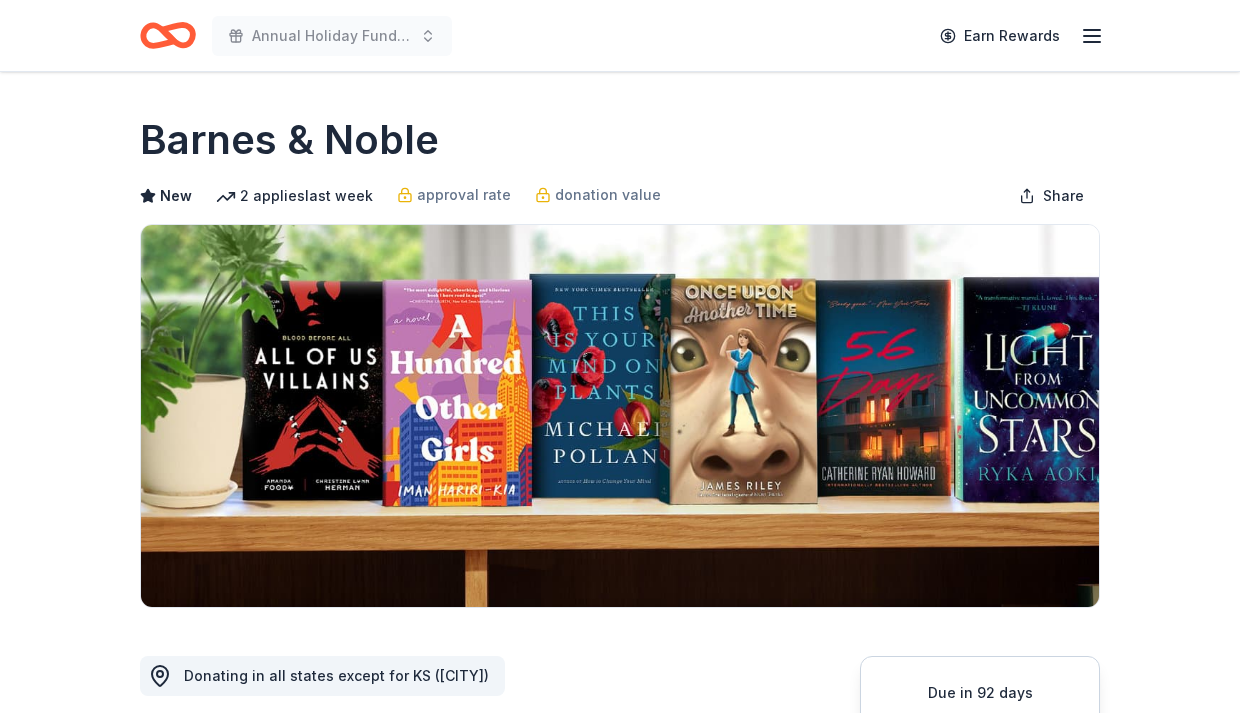 scroll, scrollTop: 0, scrollLeft: 0, axis: both 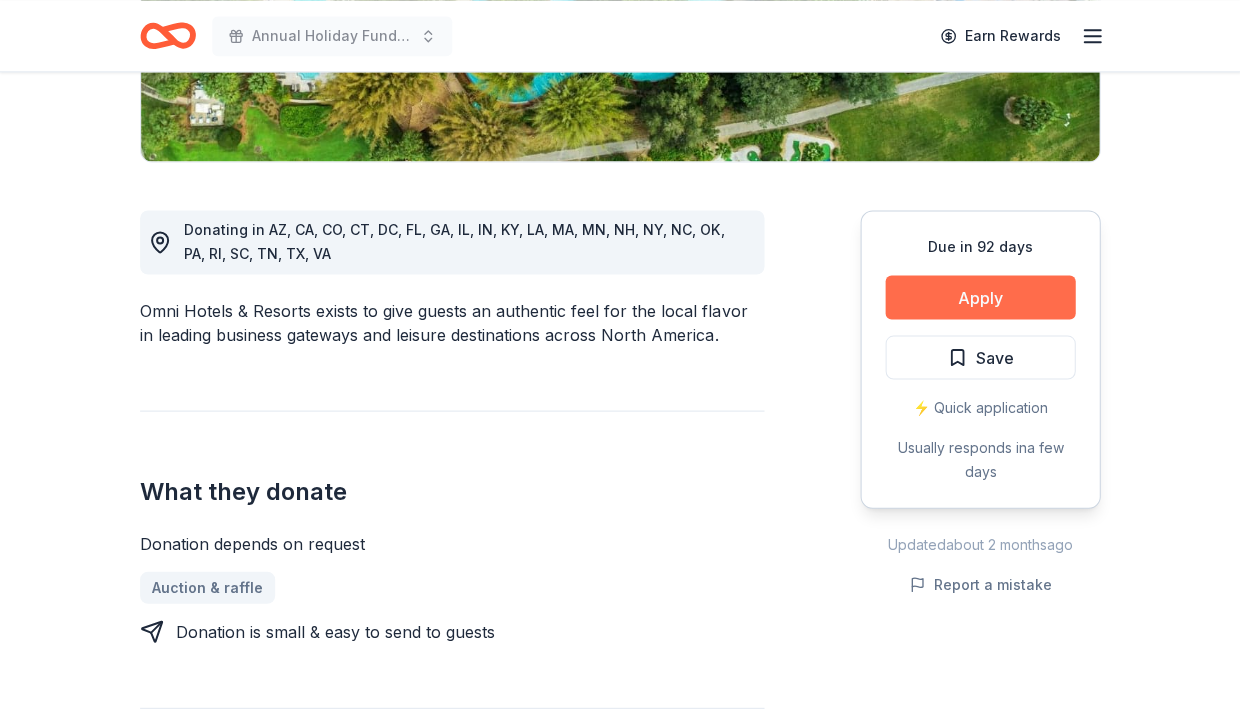 click on "Apply" at bounding box center (980, 297) 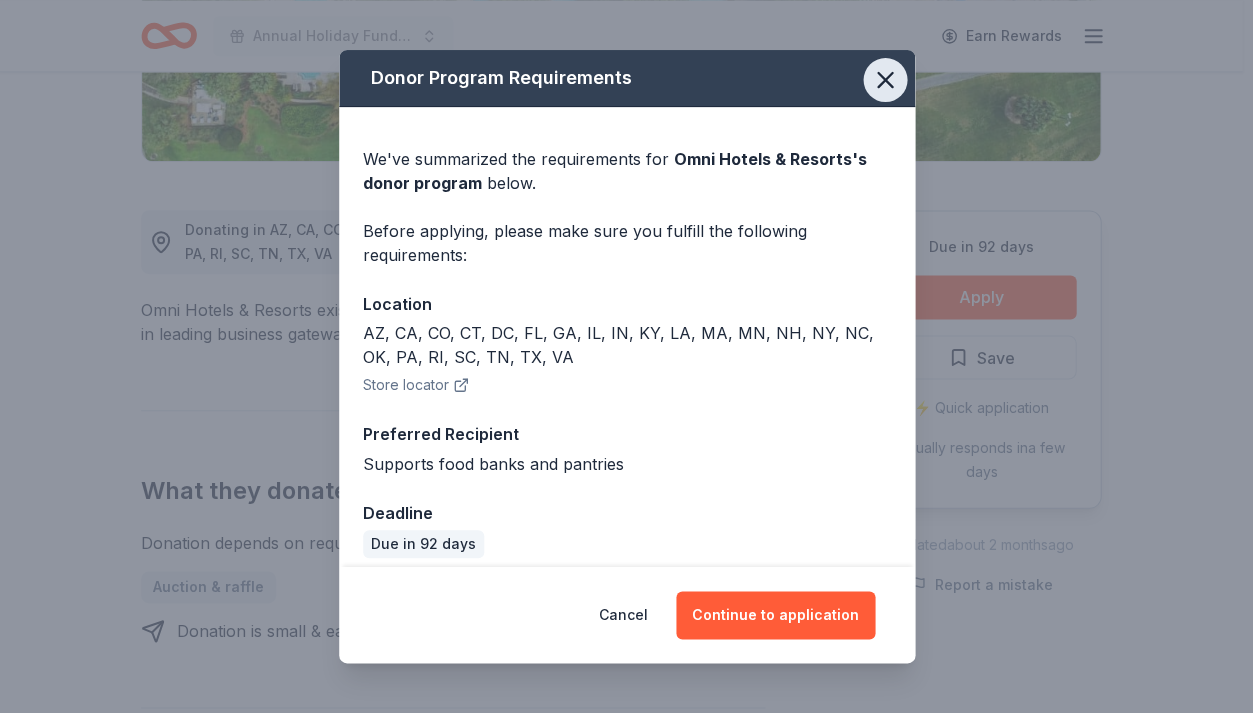 click 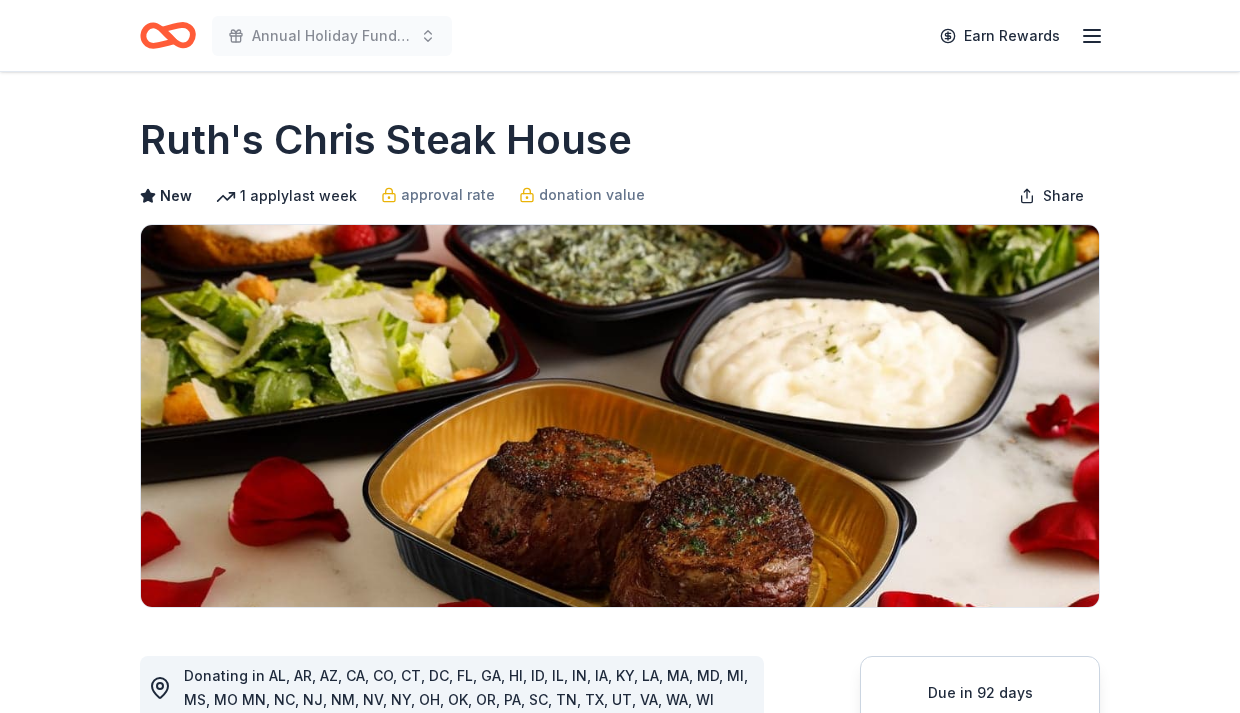 scroll, scrollTop: 0, scrollLeft: 0, axis: both 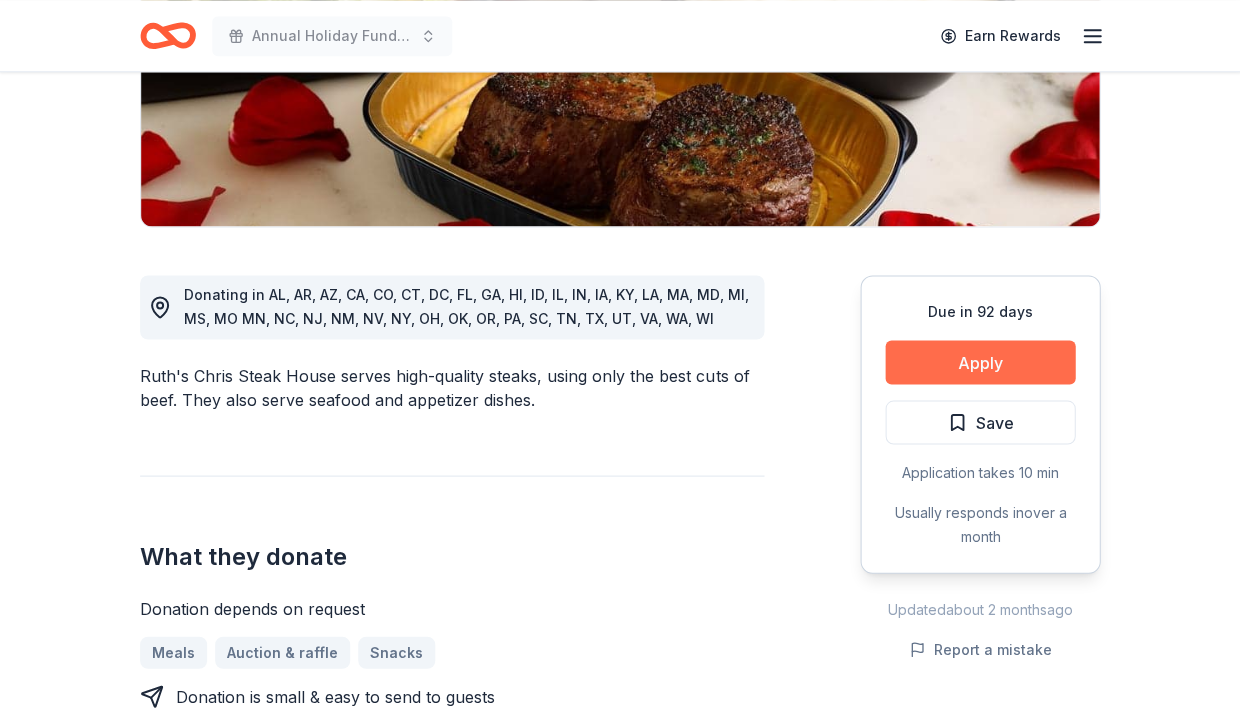 click on "Apply" at bounding box center [980, 362] 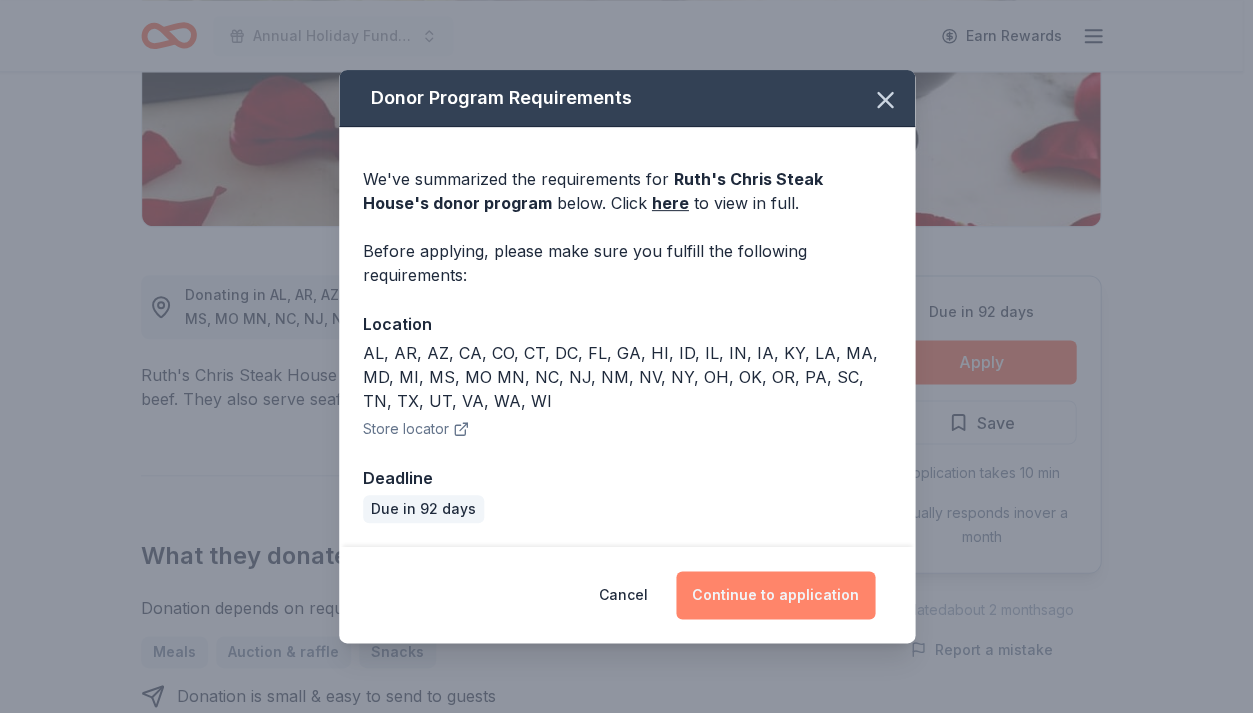 click on "Continue to application" at bounding box center [775, 595] 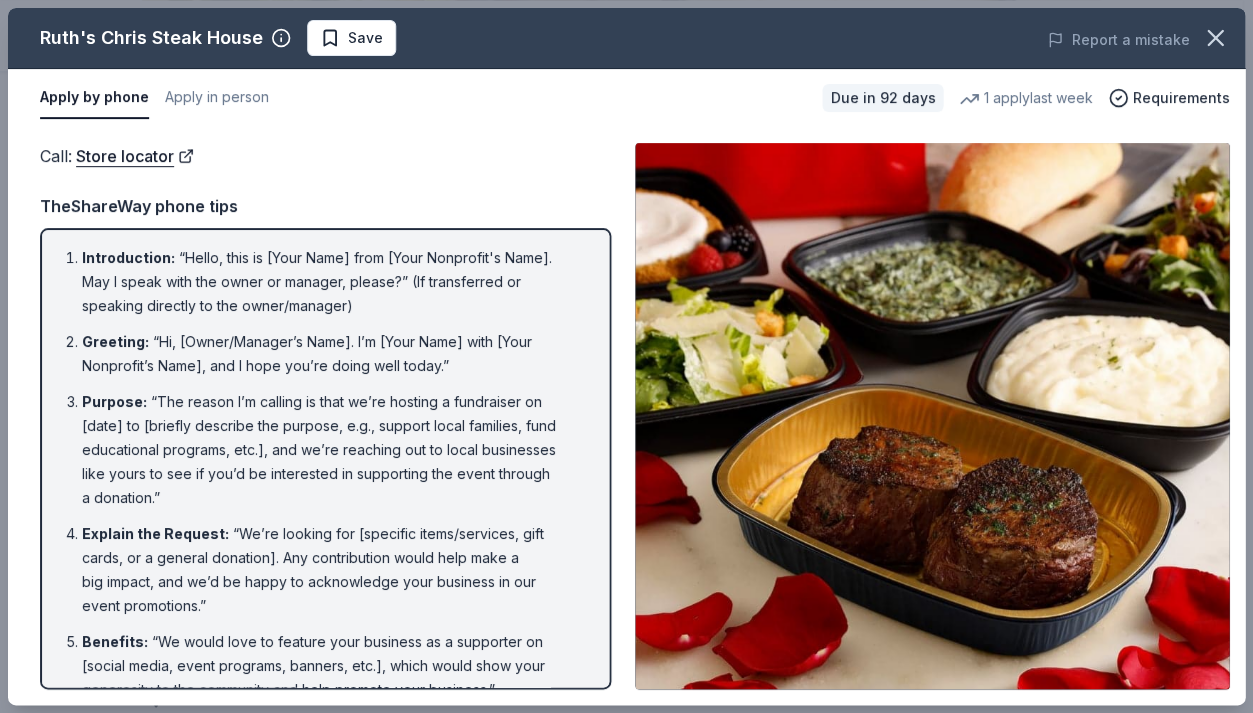 drag, startPoint x: 1241, startPoint y: 297, endPoint x: 1251, endPoint y: 406, distance: 109.457756 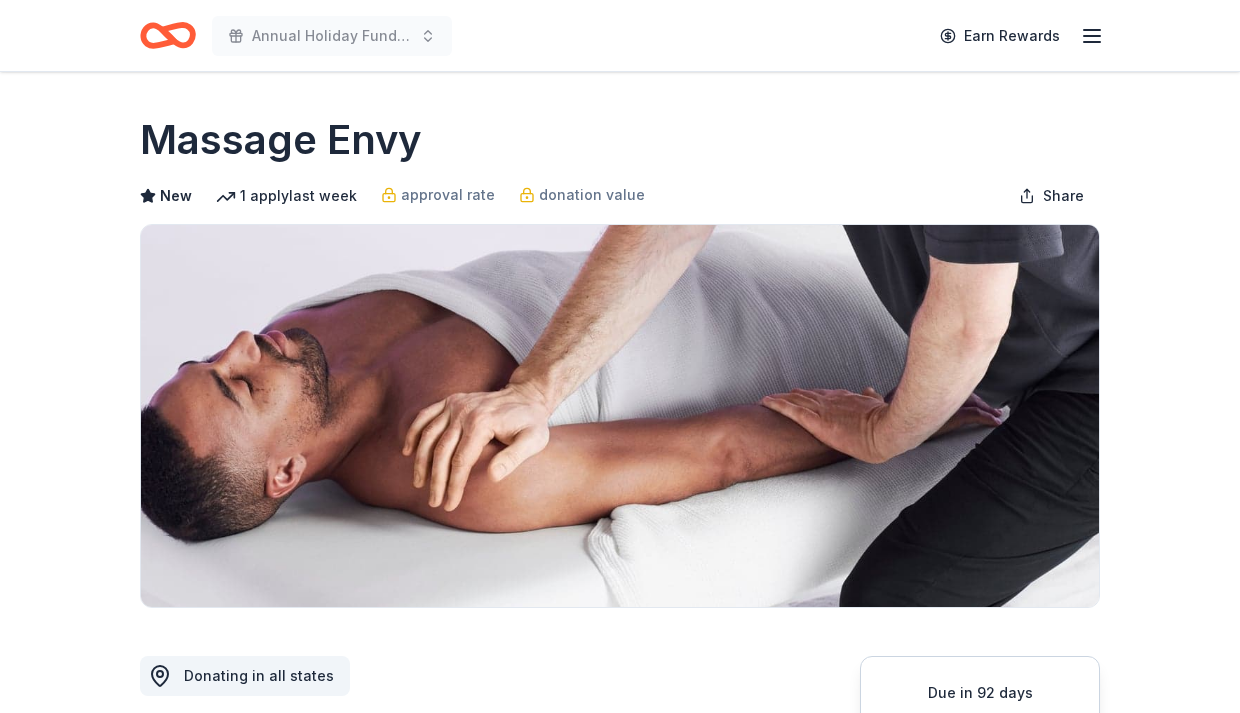 scroll, scrollTop: 0, scrollLeft: 0, axis: both 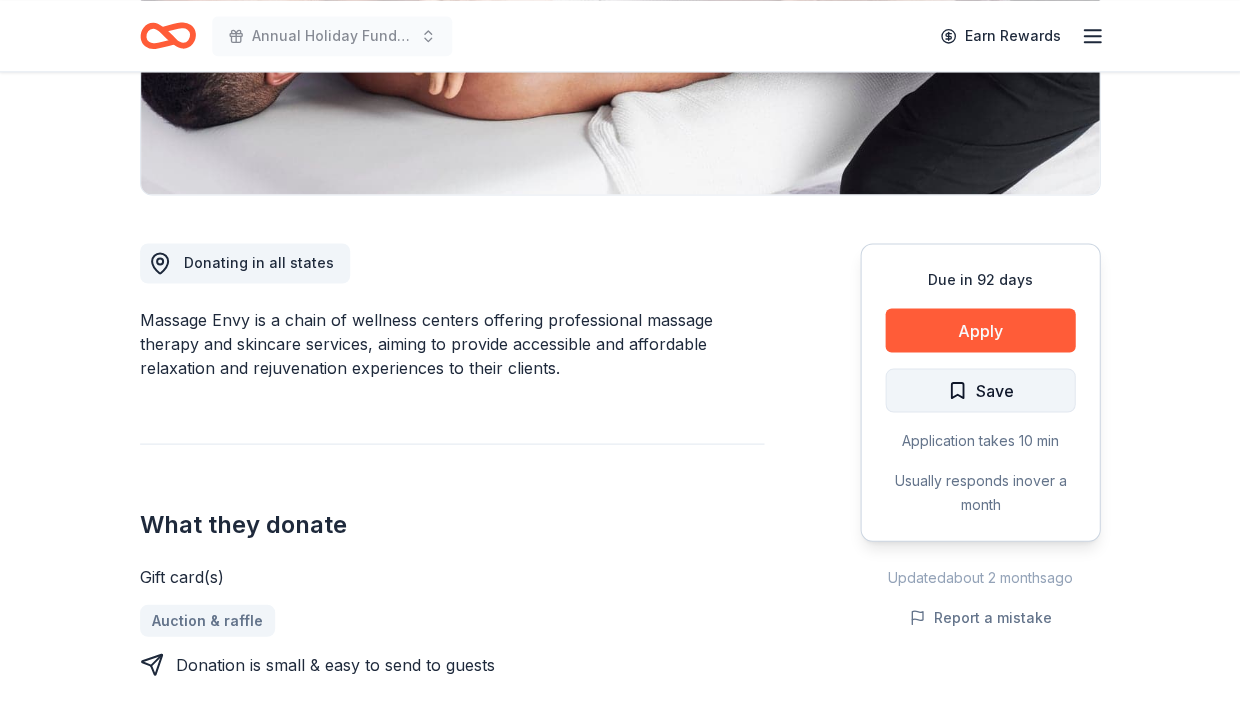 click on "Save" at bounding box center [994, 390] 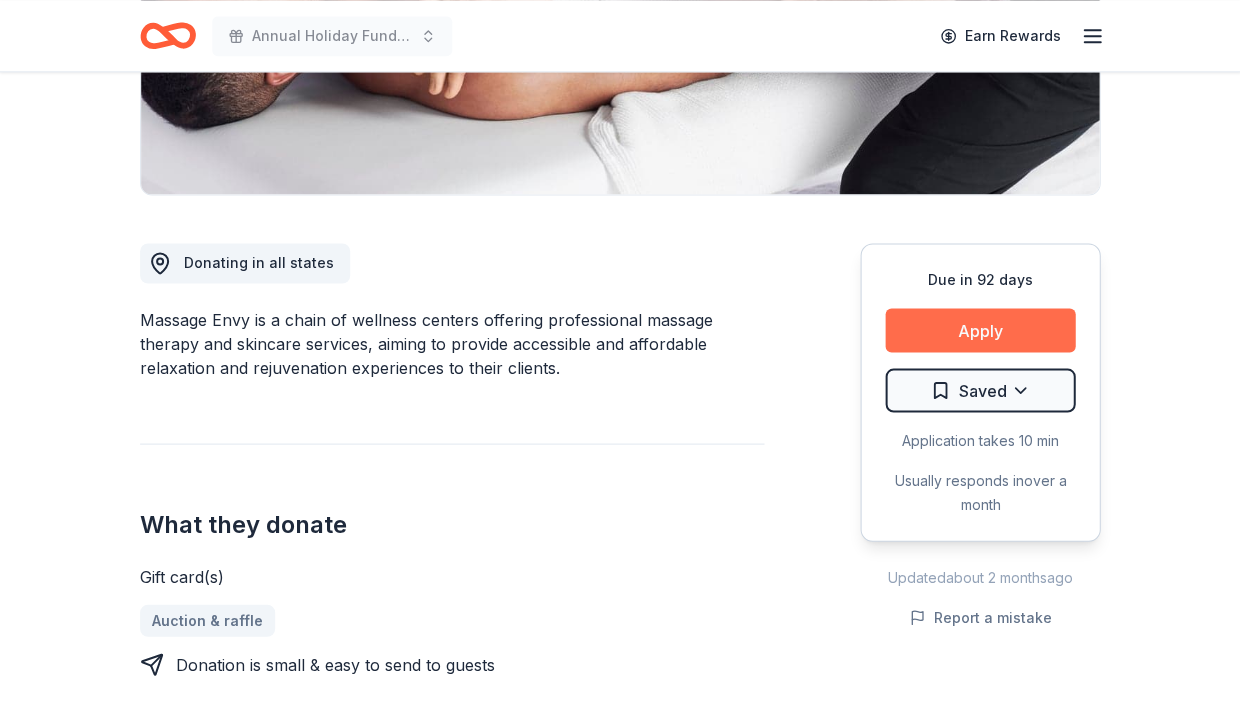 click on "Apply" at bounding box center [980, 330] 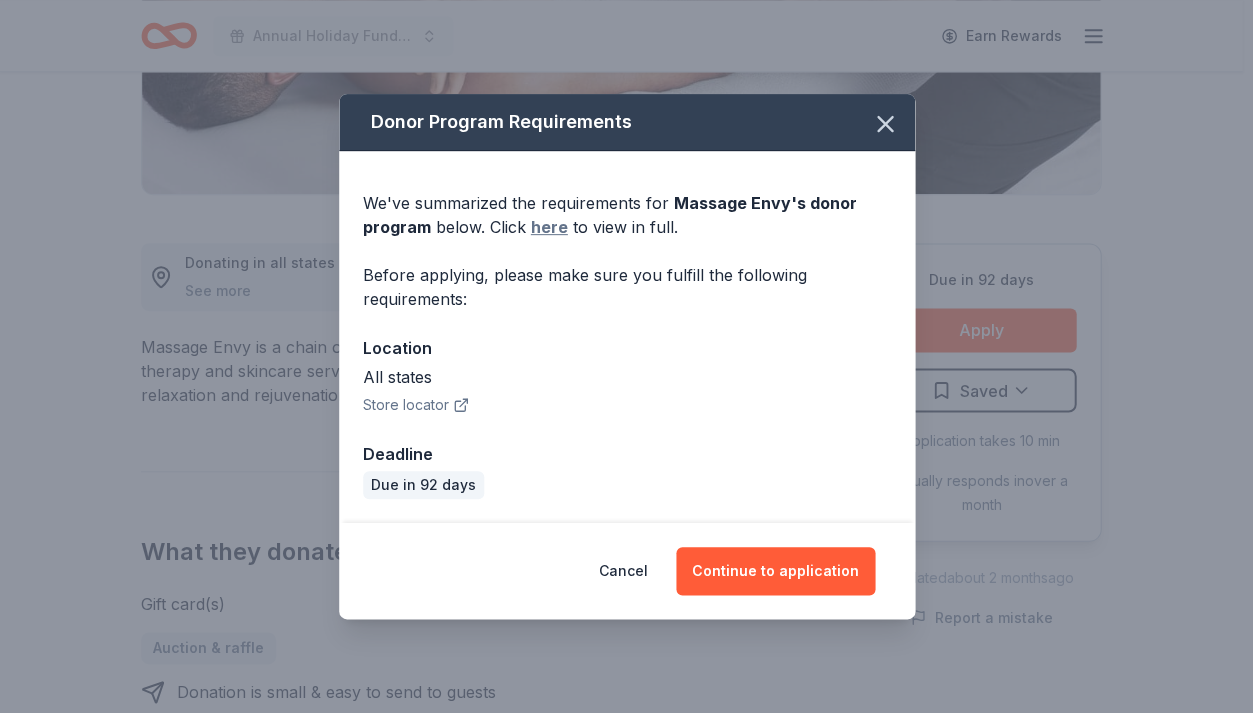 click on "here" at bounding box center [549, 227] 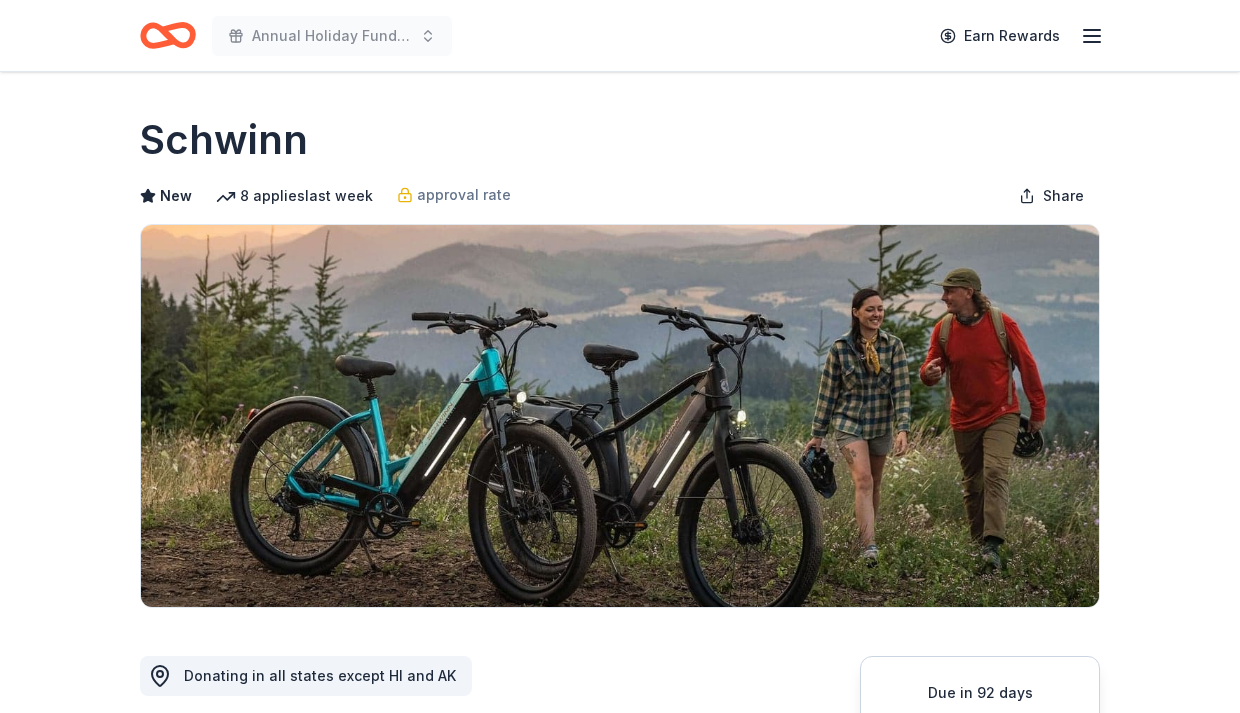 scroll, scrollTop: 0, scrollLeft: 0, axis: both 